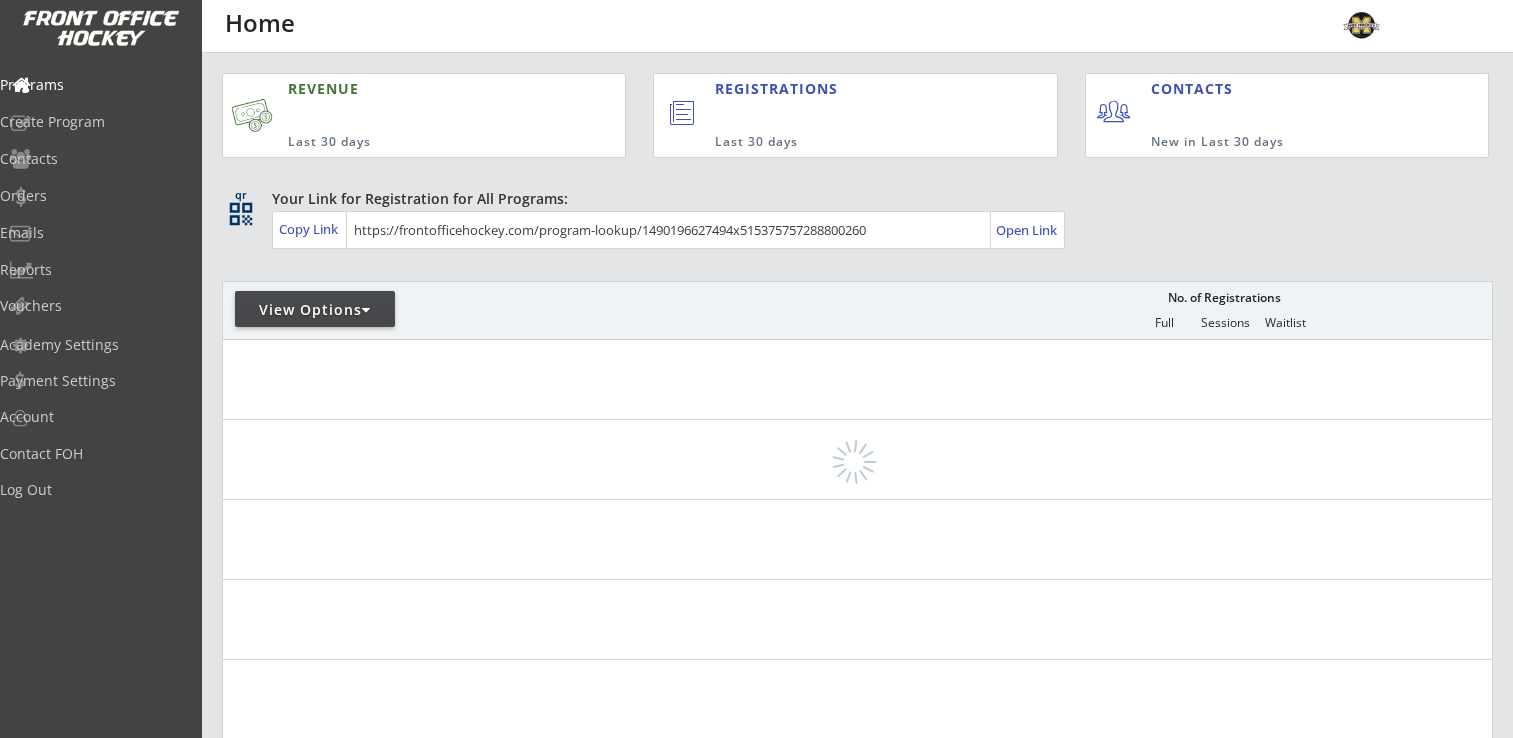 scroll, scrollTop: 0, scrollLeft: 0, axis: both 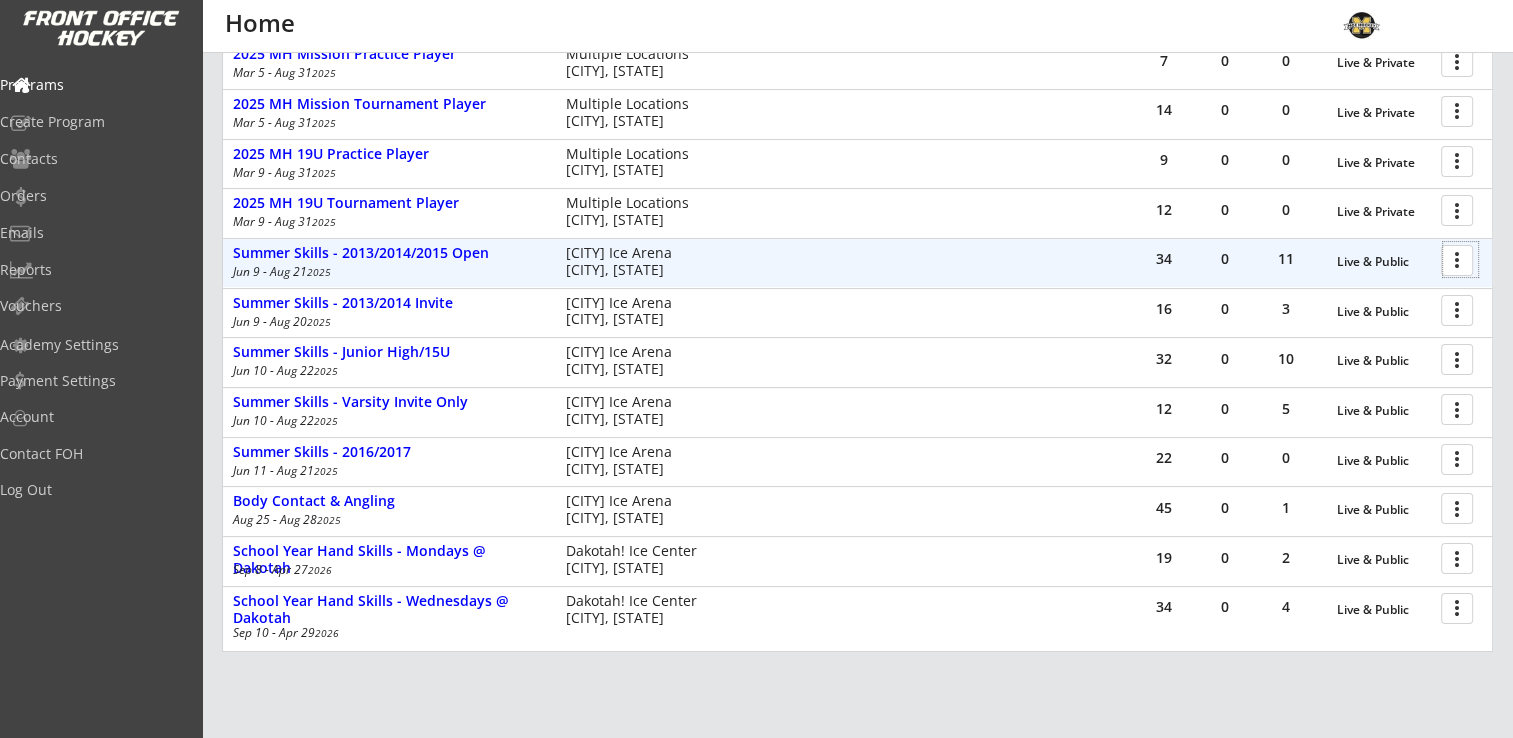 click at bounding box center [1460, 259] 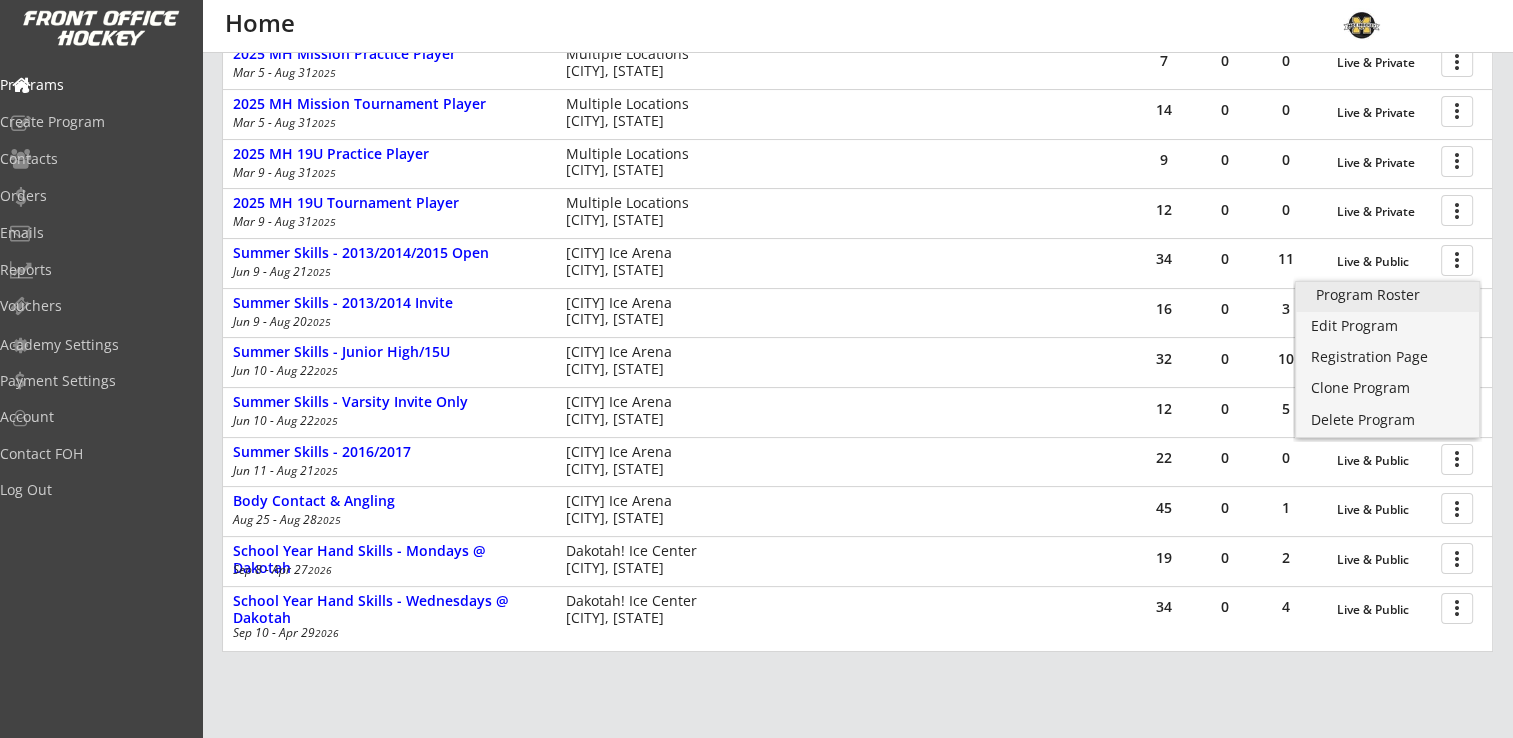 click on "Program Roster" at bounding box center (1387, 295) 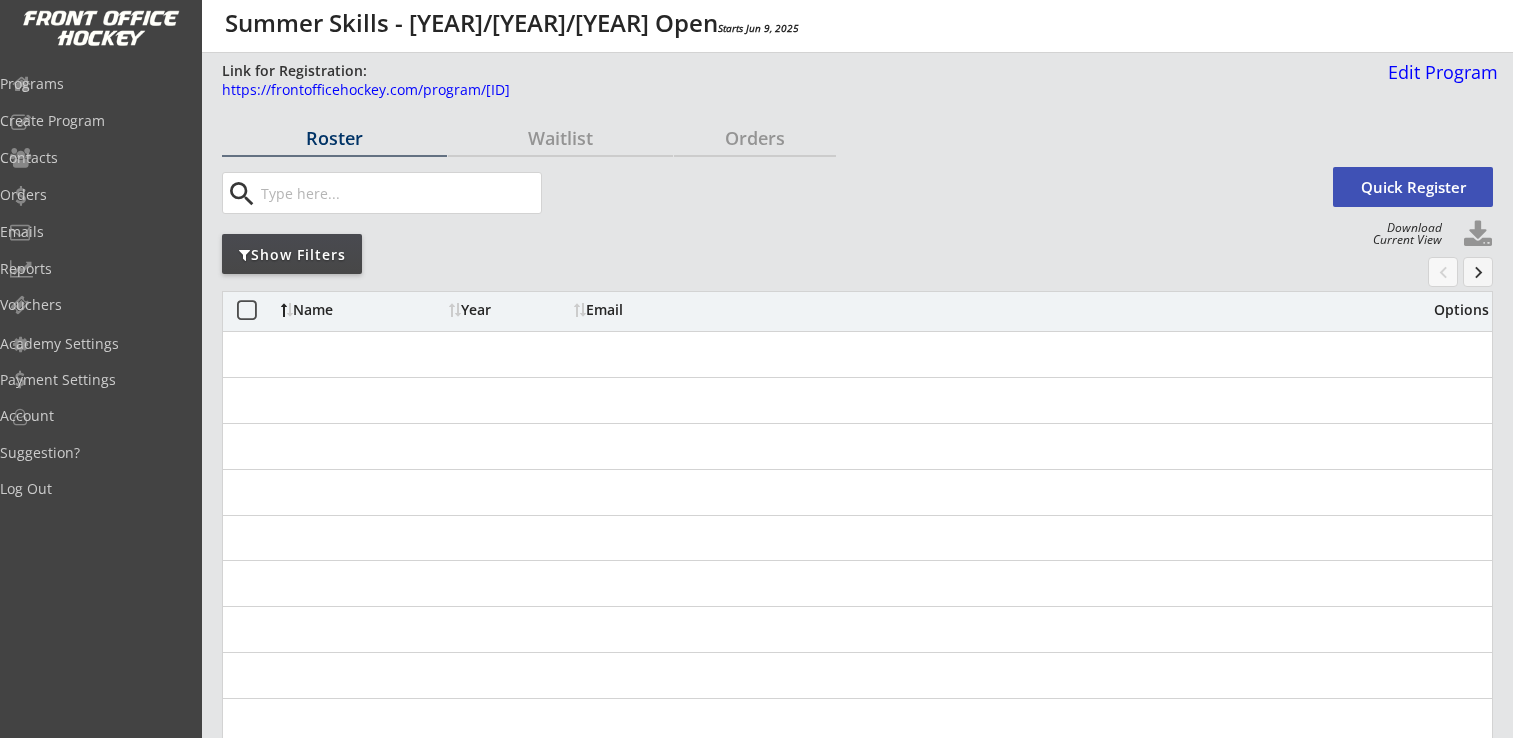 scroll, scrollTop: 0, scrollLeft: 0, axis: both 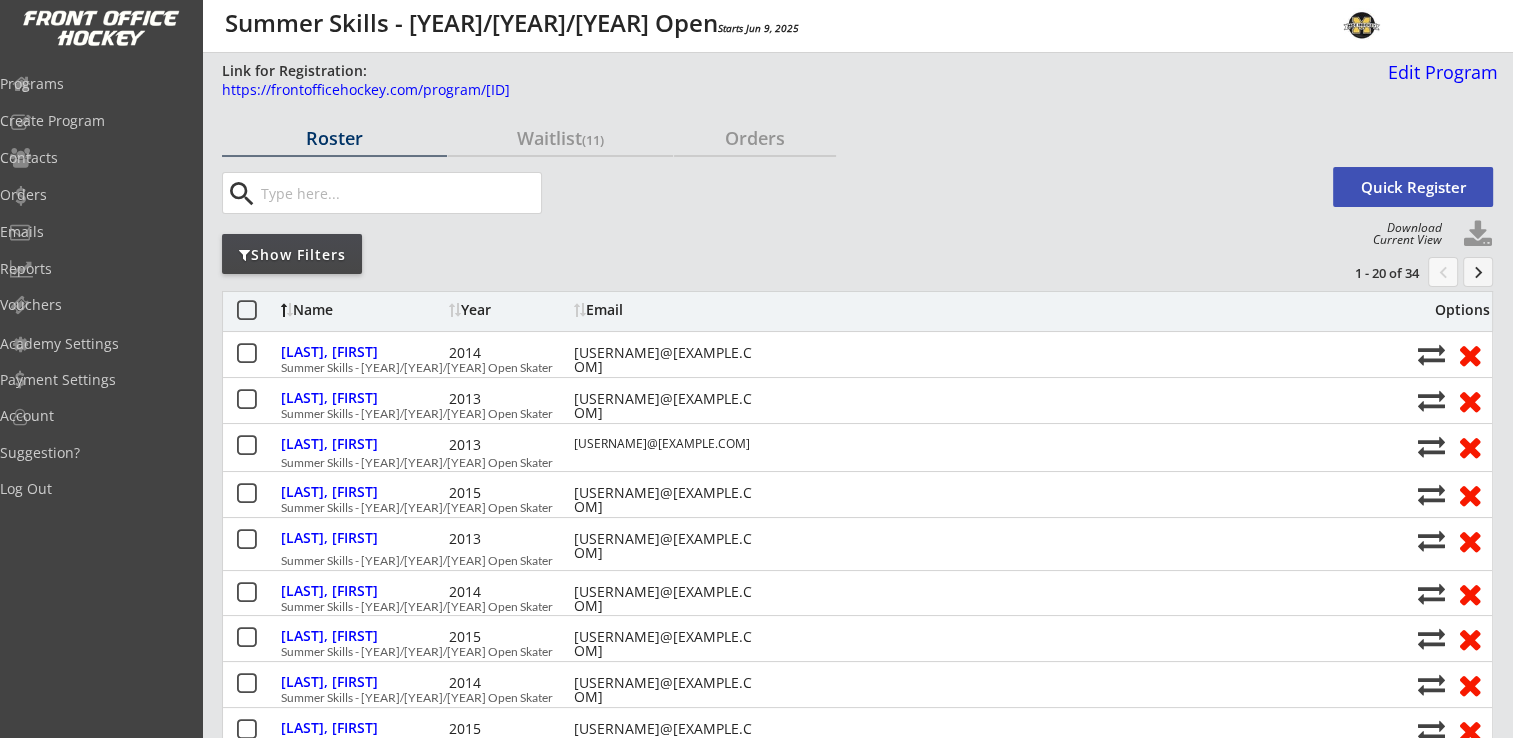 click on "(11)" at bounding box center [593, 140] 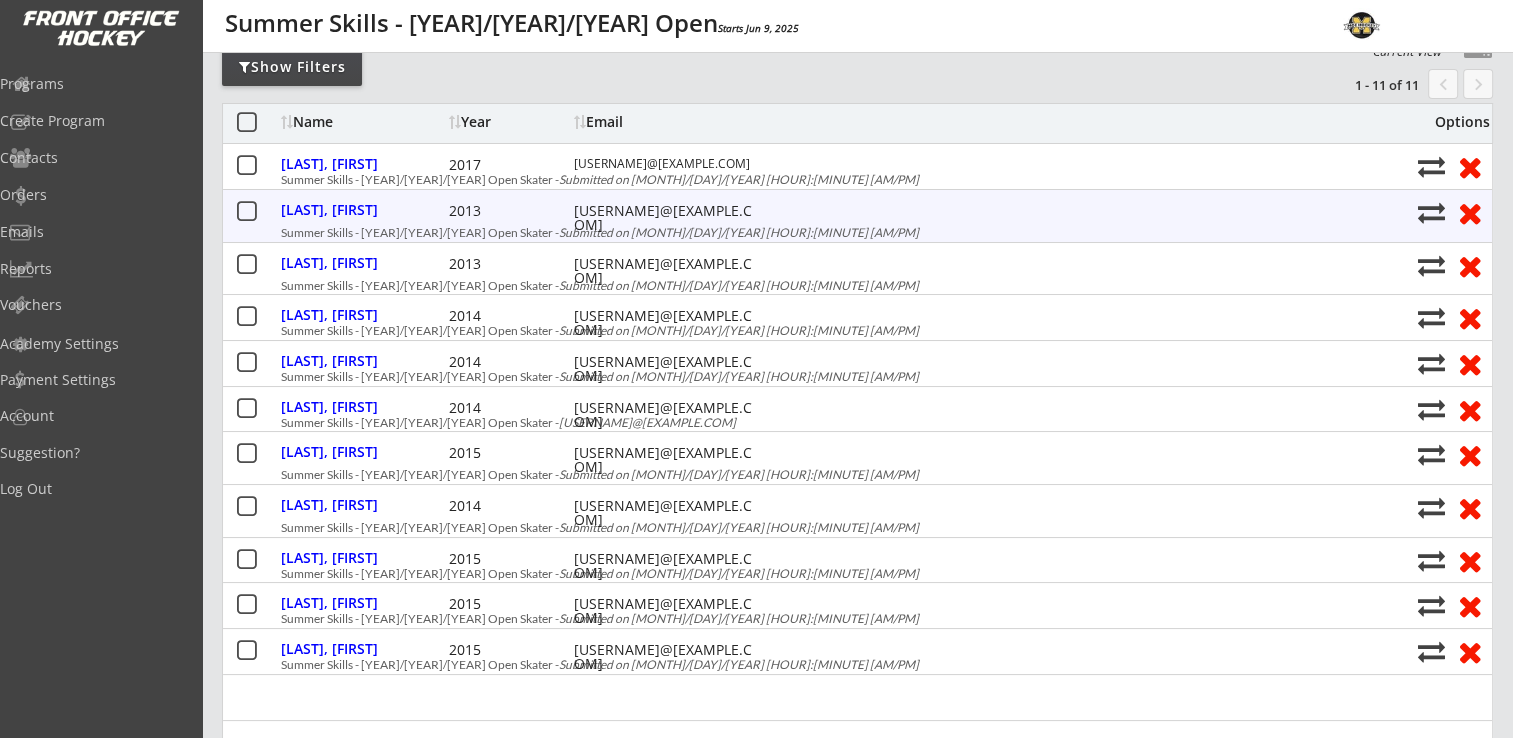 scroll, scrollTop: 200, scrollLeft: 0, axis: vertical 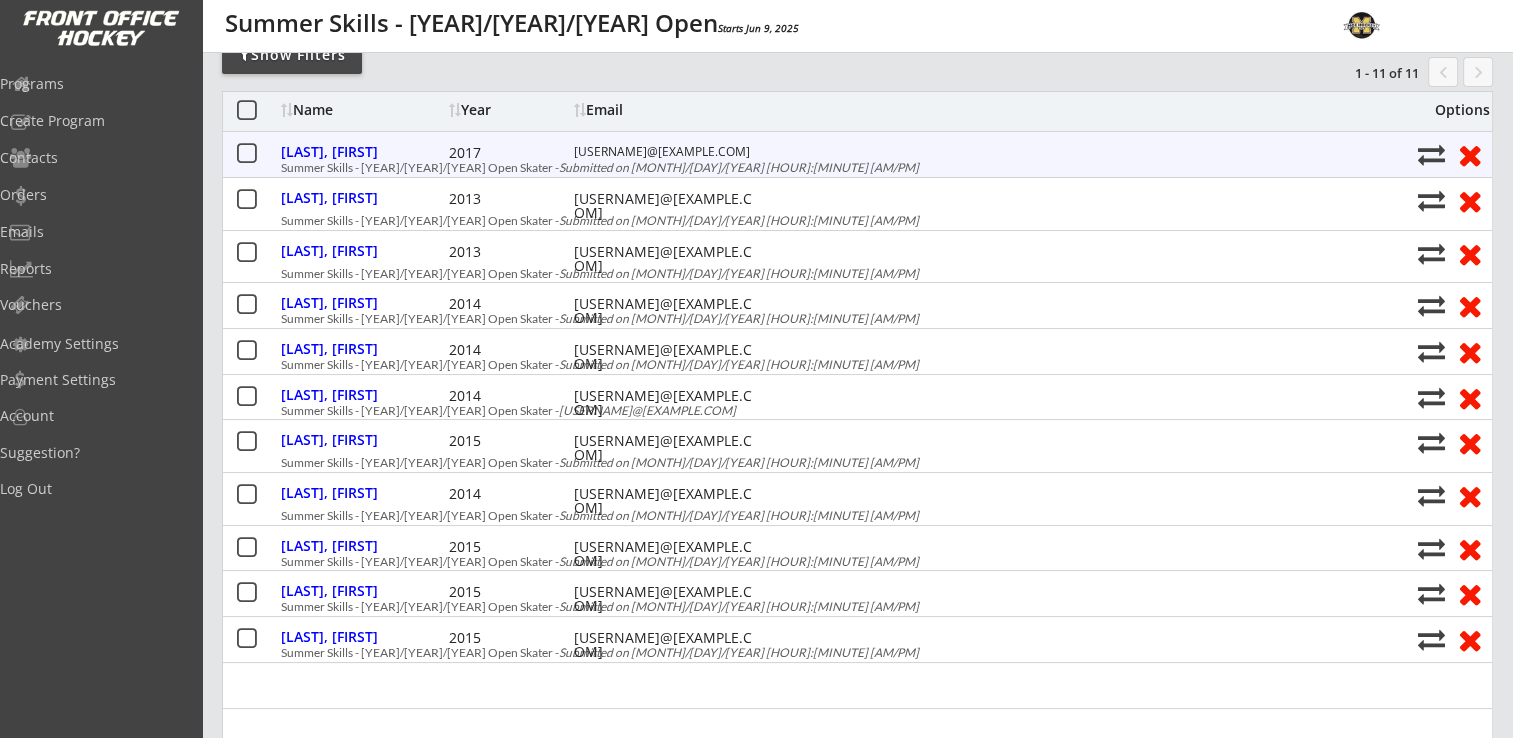 click at bounding box center [1431, 154] 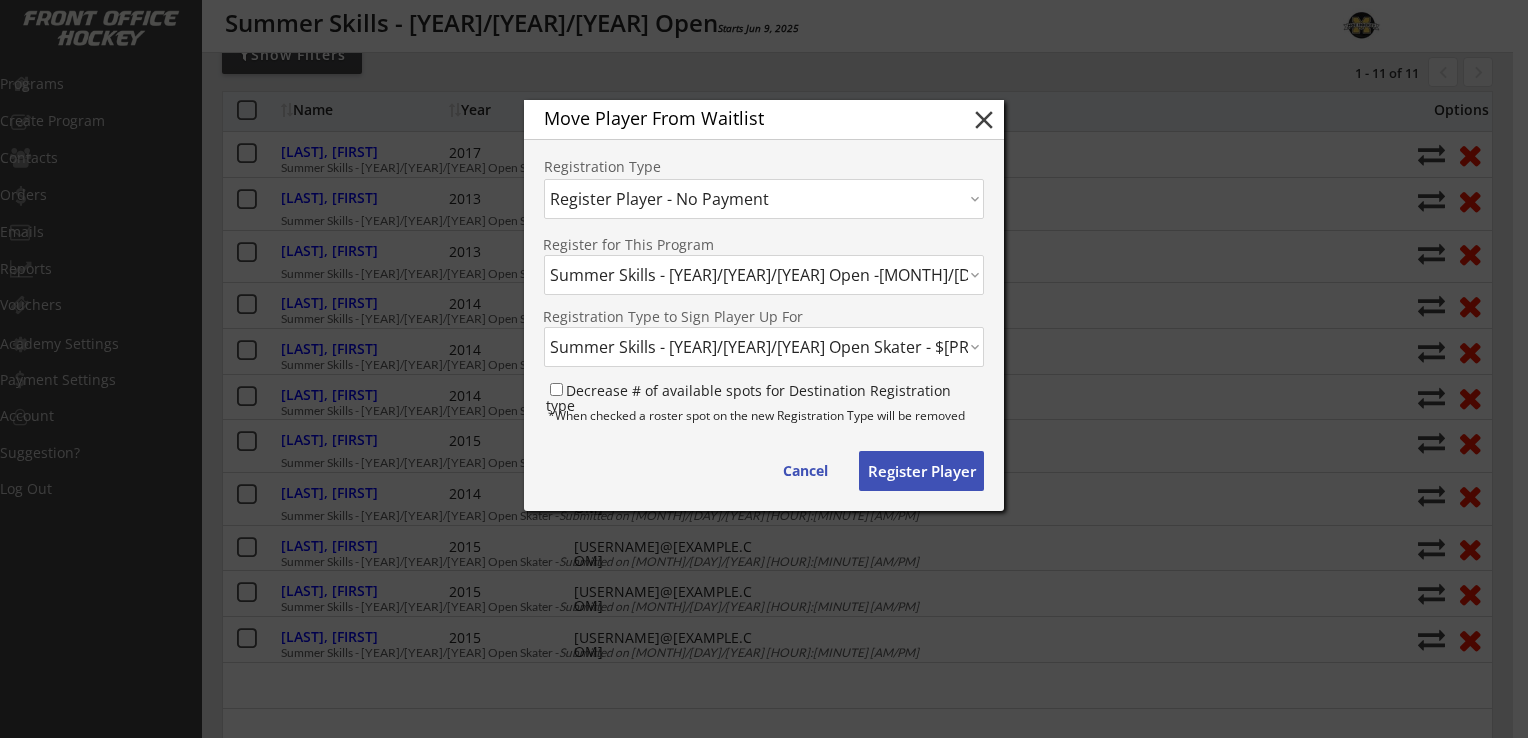 click on "PROGRAM Gustavus Golf Camp [MONTH] [DAY]-[DAY], [YEAR] -[MONTH]/[DAY]/[YEAR] Gustavus Golf Camp (Junior Camp) -[MONTH]/[DAY]/[YEAR] Gustavus Golf Camp (Team Camp) -[MONTH]/[DAY]/[YEAR] Gustavus Golf Camp (Junior Camp)  -[MONTH]/[DAY]/[YEAR] Gustavus Golf Camp (Team Camp)   -[MONTH]/[DAY]/[YEAR] Gustavus Golf Camp [YEAR] (Junior Camp)  -[MONTH]/[DAY]/[YEAR] School Year Hand Skills - Wednesdays @ Dakotah Ice Arena  -[MONTH]/[DAY]/[YEAR] School Year Hand Skills - Mondays @ Plymouth Ice Center  -[MONTH]/[DAY]/[YEAR] High School Training Ice -[MONTH]/[DAY]/[YEAR] [YEAR] 19U Tournament Player -[MONTH]/[DAY]/[YEAR] [YEAR] 19U Practice Player  -[MONTH]/[DAY]/[YEAR] Summer Skills - Varsity Invite Only -[MONTH]/[DAY]/[YEAR] Summer Skills - Junior High/15U -[MONTH]/[DAY]/[YEAR] Summer Skills - [YEAR]/[YEAR]  -[MONTH]/[DAY]/[YEAR] Summer Skills - [YEAR]/[YEAR]  -[MONTH]/[DAY]/[YEAR] Jump Start Hand Skills - Thursdays @ Braemar -[MONTH]/[DAY]/[YEAR] May Small Group Training -[MONTH]/[DAY]/[YEAR] School Year Hand Skills - Mondays @ Mankato  -[MONTH]/[DAY]/[YEAR] School Year Hand Skills - Wednesdays @ Dakotah  -[MONTH]/[DAY]/[YEAR] School Year Hand Skills - Fridays @ Plymouth  -[MONTH]/[DAY]/[YEAR] Body Contact & Angling -[MONTH]/[DAY]/[YEAR] School Year Hand Skills - Thursdays @ Braemar  -[MONTH]/[DAY]/[YEAR]" at bounding box center (764, 275) 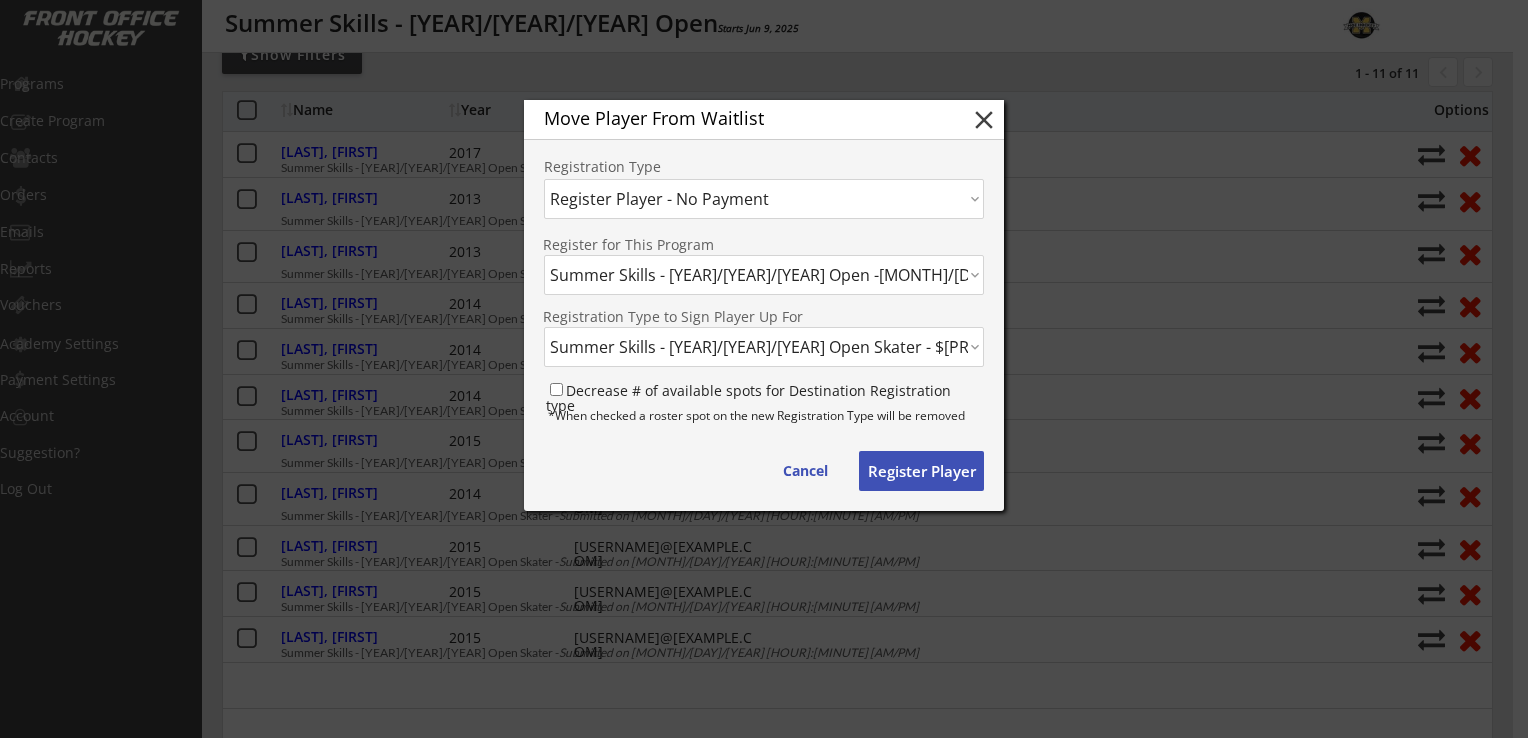 select on ""1348695171700984260__LOOKUP__1724455035045x612536929752711200"" 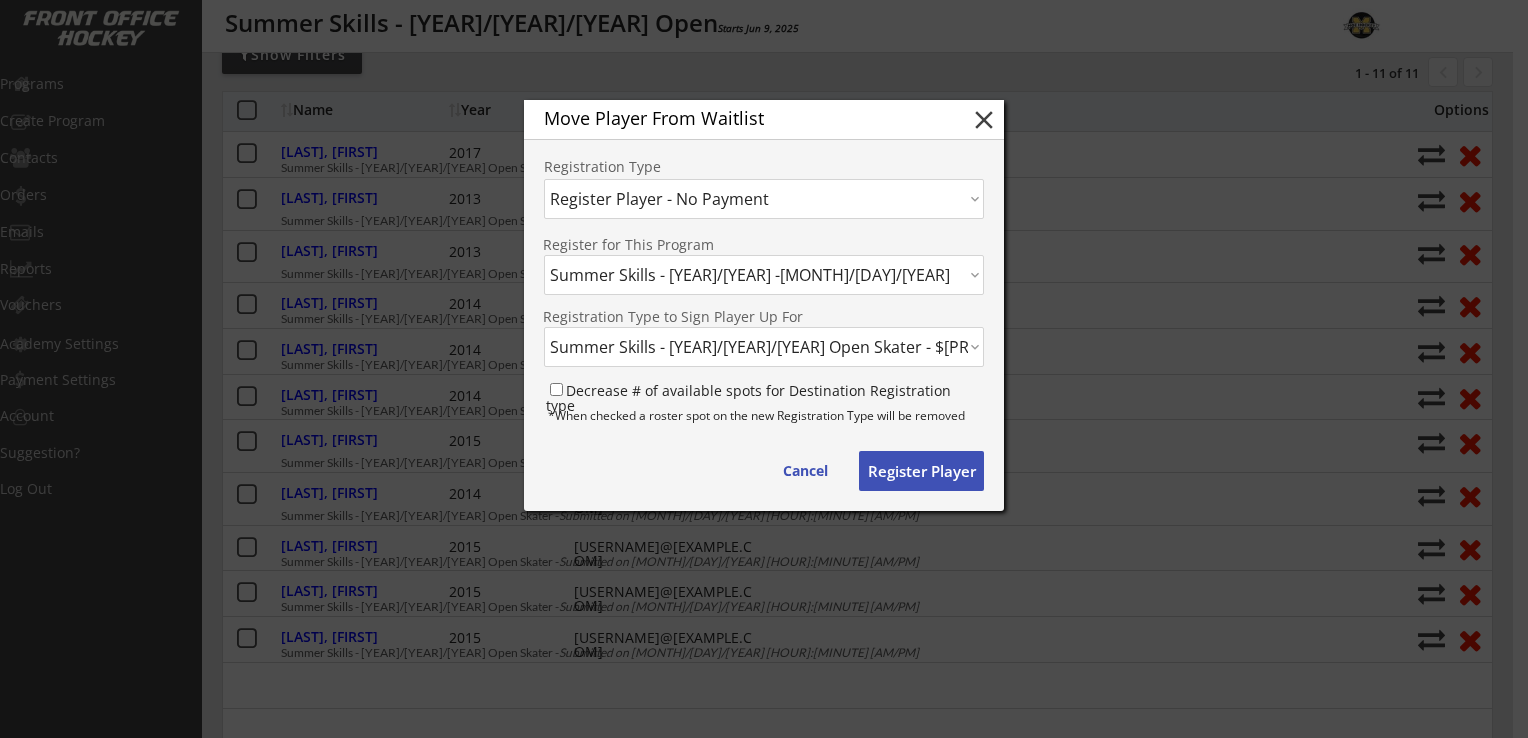 click on "PROGRAM Gustavus Golf Camp [MONTH] [DAY]-[DAY], [YEAR] -[MONTH]/[DAY]/[YEAR] Gustavus Golf Camp (Junior Camp) -[MONTH]/[DAY]/[YEAR] Gustavus Golf Camp (Team Camp) -[MONTH]/[DAY]/[YEAR] Gustavus Golf Camp (Junior Camp)  -[MONTH]/[DAY]/[YEAR] Gustavus Golf Camp (Team Camp)   -[MONTH]/[DAY]/[YEAR] Gustavus Golf Camp [YEAR] (Junior Camp)  -[MONTH]/[DAY]/[YEAR] School Year Hand Skills - Wednesdays @ Dakotah Ice Arena  -[MONTH]/[DAY]/[YEAR] School Year Hand Skills - Mondays @ Plymouth Ice Center  -[MONTH]/[DAY]/[YEAR] High School Training Ice -[MONTH]/[DAY]/[YEAR] [YEAR] 19U Tournament Player -[MONTH]/[DAY]/[YEAR] [YEAR] 19U Practice Player  -[MONTH]/[DAY]/[YEAR] Summer Skills - Varsity Invite Only -[MONTH]/[DAY]/[YEAR] Summer Skills - Junior High/15U -[MONTH]/[DAY]/[YEAR] Summer Skills - [YEAR]/[YEAR]  -[MONTH]/[DAY]/[YEAR] Summer Skills - [YEAR]/[YEAR]  -[MONTH]/[DAY]/[YEAR] Jump Start Hand Skills - Thursdays @ Braemar -[MONTH]/[DAY]/[YEAR] May Small Group Training -[MONTH]/[DAY]/[YEAR] School Year Hand Skills - Mondays @ Mankato  -[MONTH]/[DAY]/[YEAR] School Year Hand Skills - Wednesdays @ Dakotah  -[MONTH]/[DAY]/[YEAR] School Year Hand Skills - Fridays @ Plymouth  -[MONTH]/[DAY]/[YEAR] Body Contact & Angling -[MONTH]/[DAY]/[YEAR] School Year Hand Skills - Thursdays @ Braemar  -[MONTH]/[DAY]/[YEAR]" at bounding box center (764, 275) 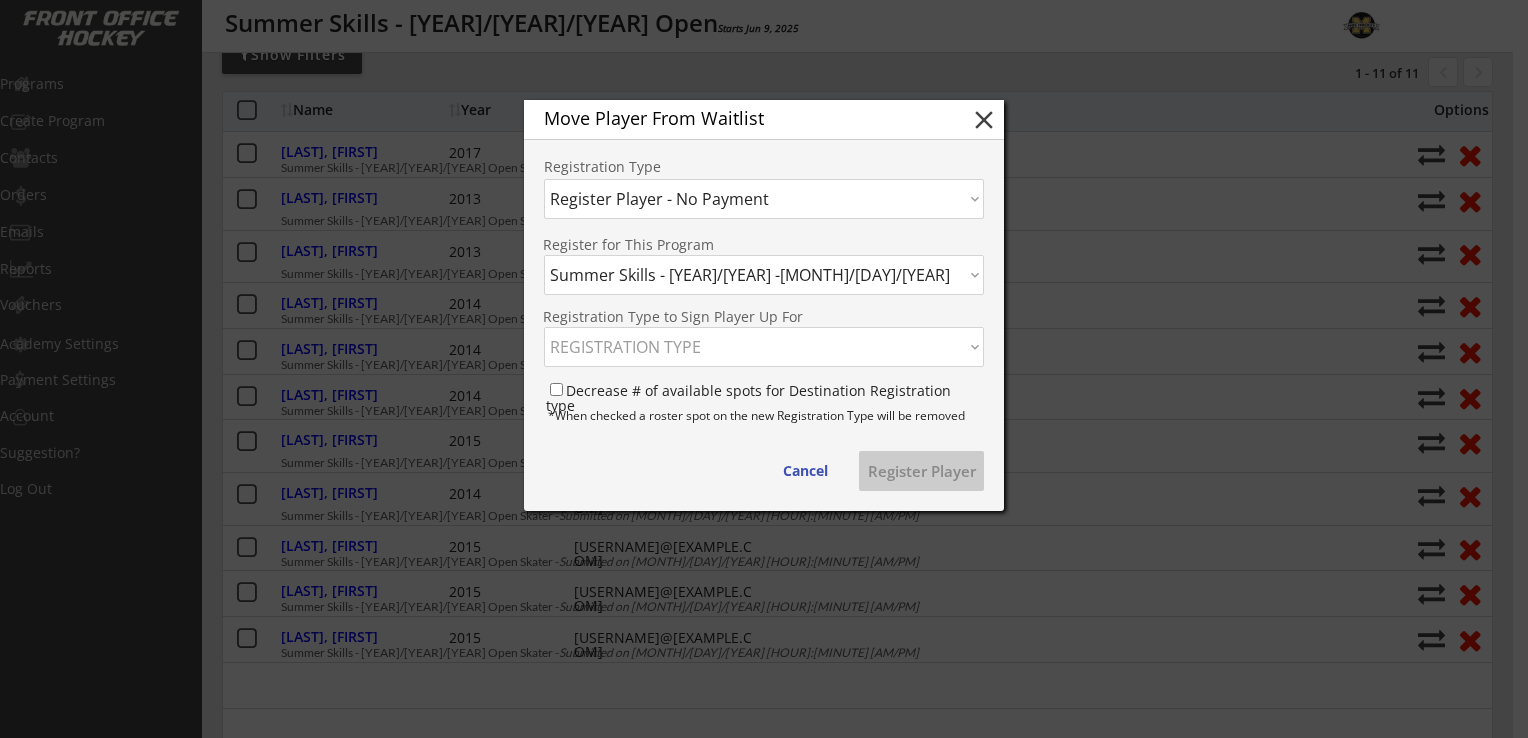 click on "REGISTRATION TYPE Summer Skills - [YEAR]/[YEAR] Skater - $[PRICE]" at bounding box center [764, 275] 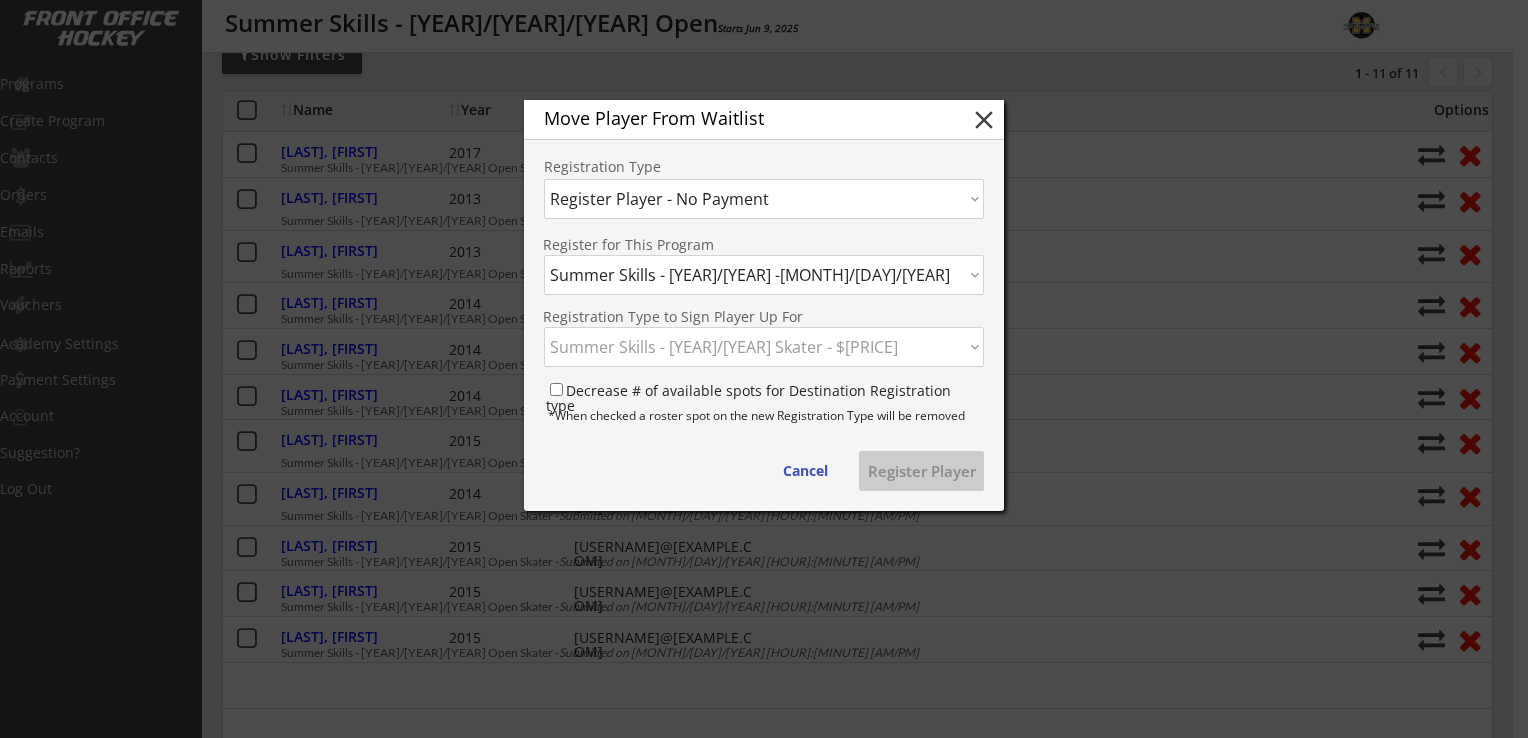 click on "REGISTRATION TYPE Summer Skills - [YEAR]/[YEAR] Skater - $[PRICE]" at bounding box center (764, 275) 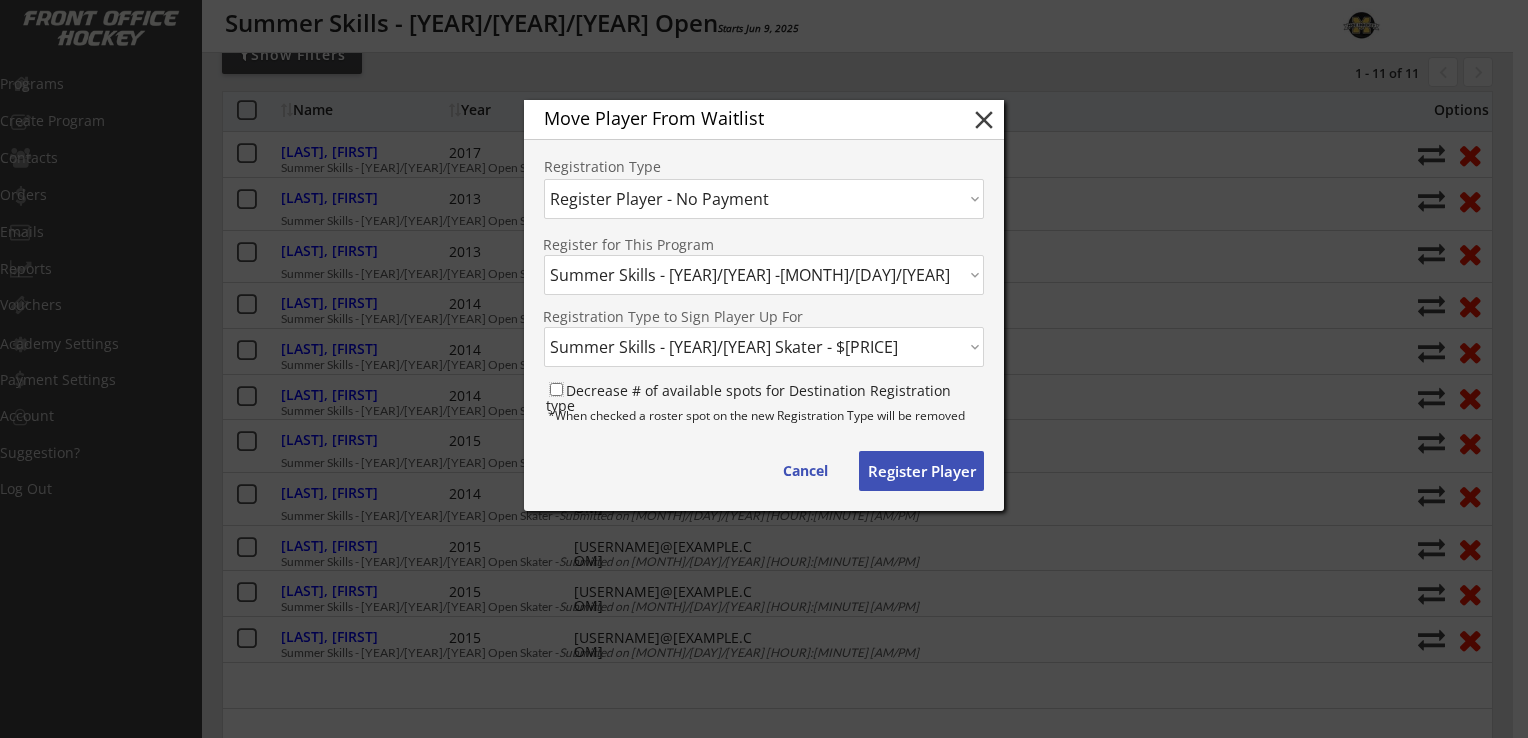 click on "Decrease # of available spots for Destination Registration type" at bounding box center (556, 389) 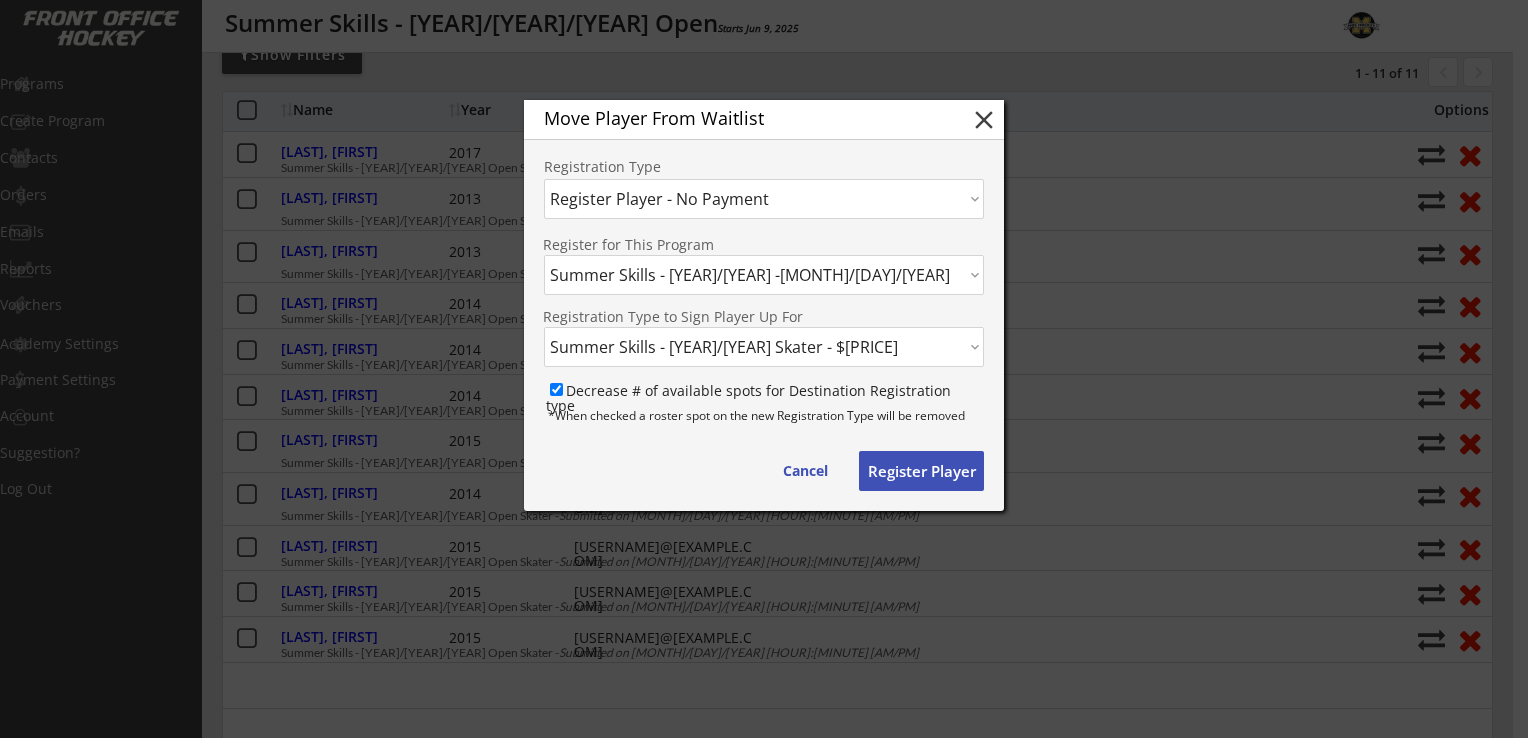click on "Register Player" at bounding box center [805, 471] 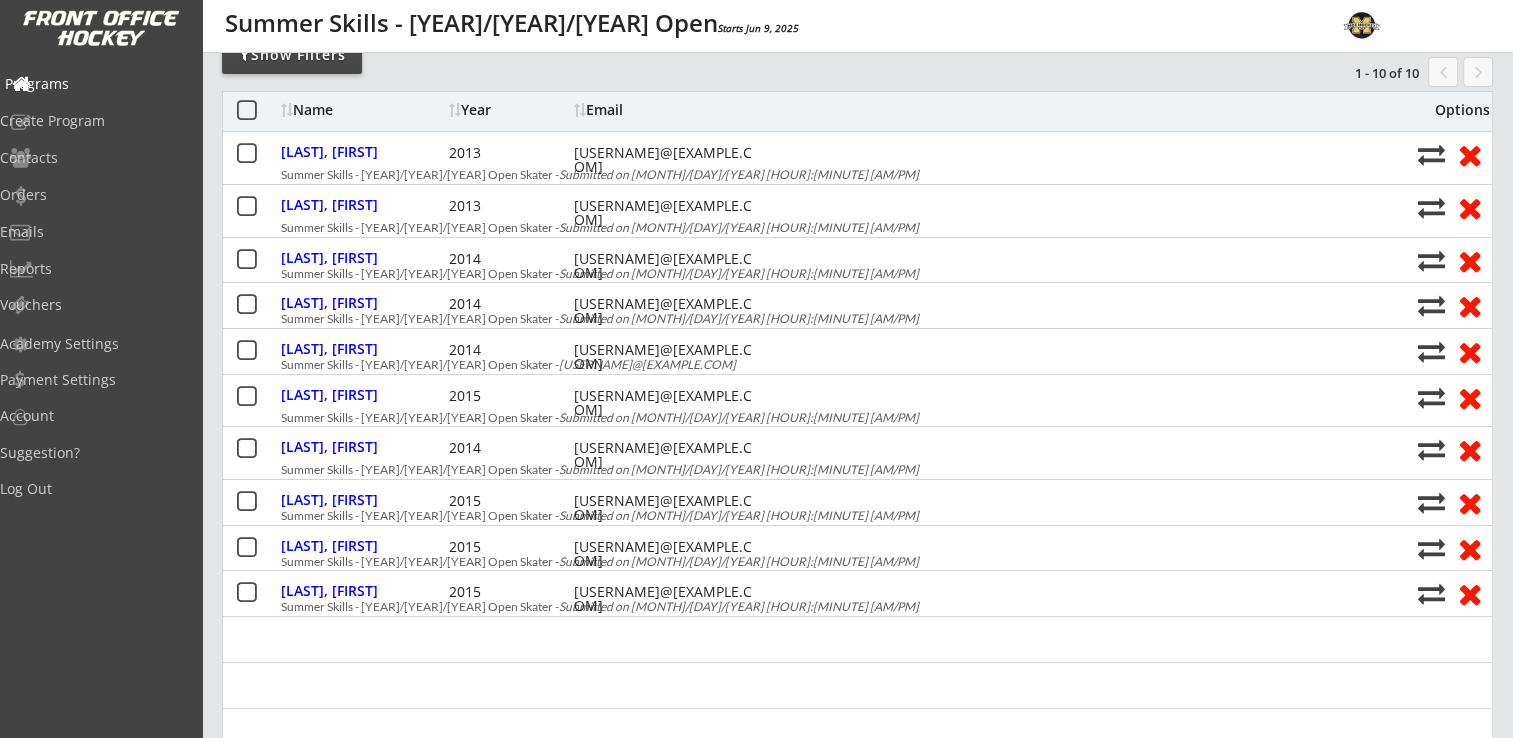 click on "Programs" at bounding box center [95, 84] 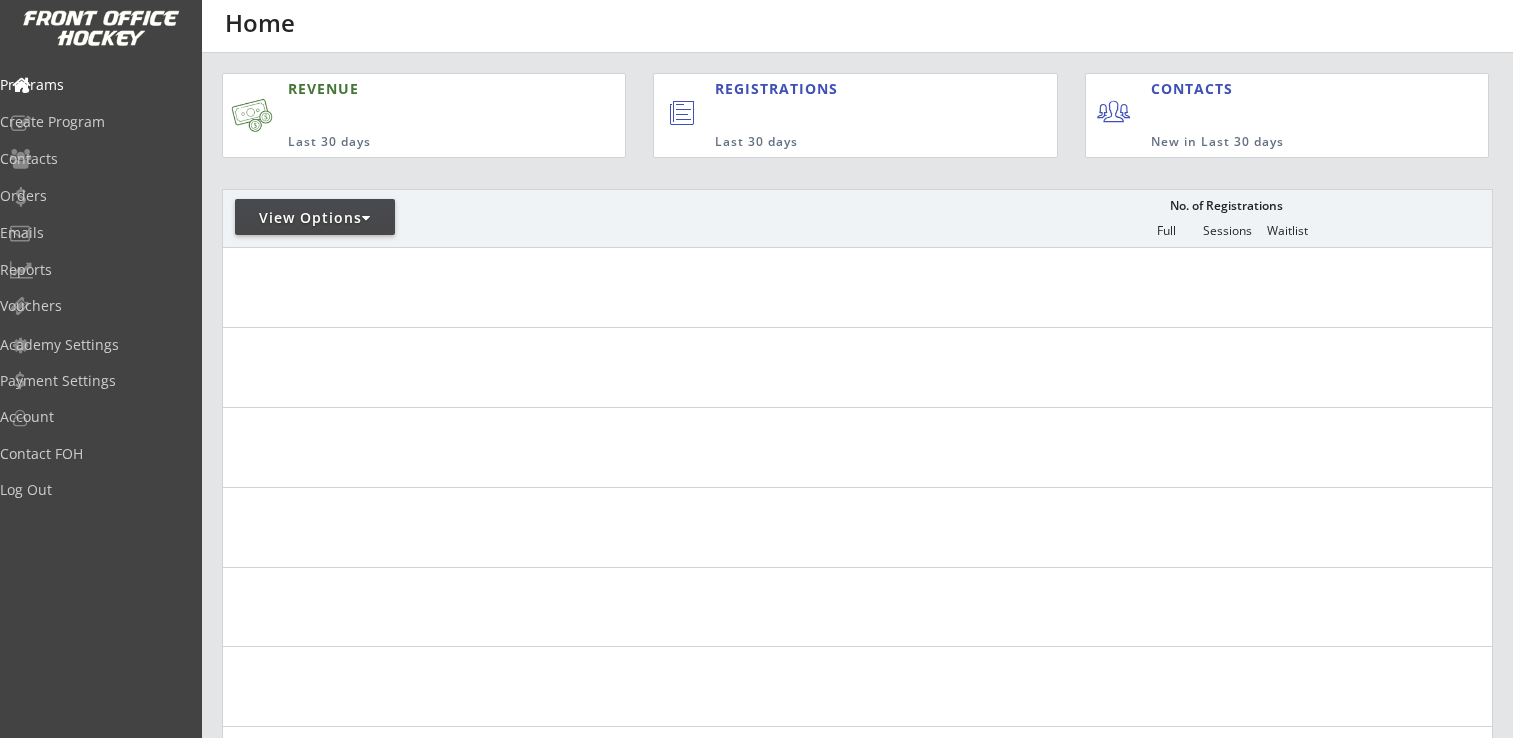 scroll, scrollTop: 0, scrollLeft: 0, axis: both 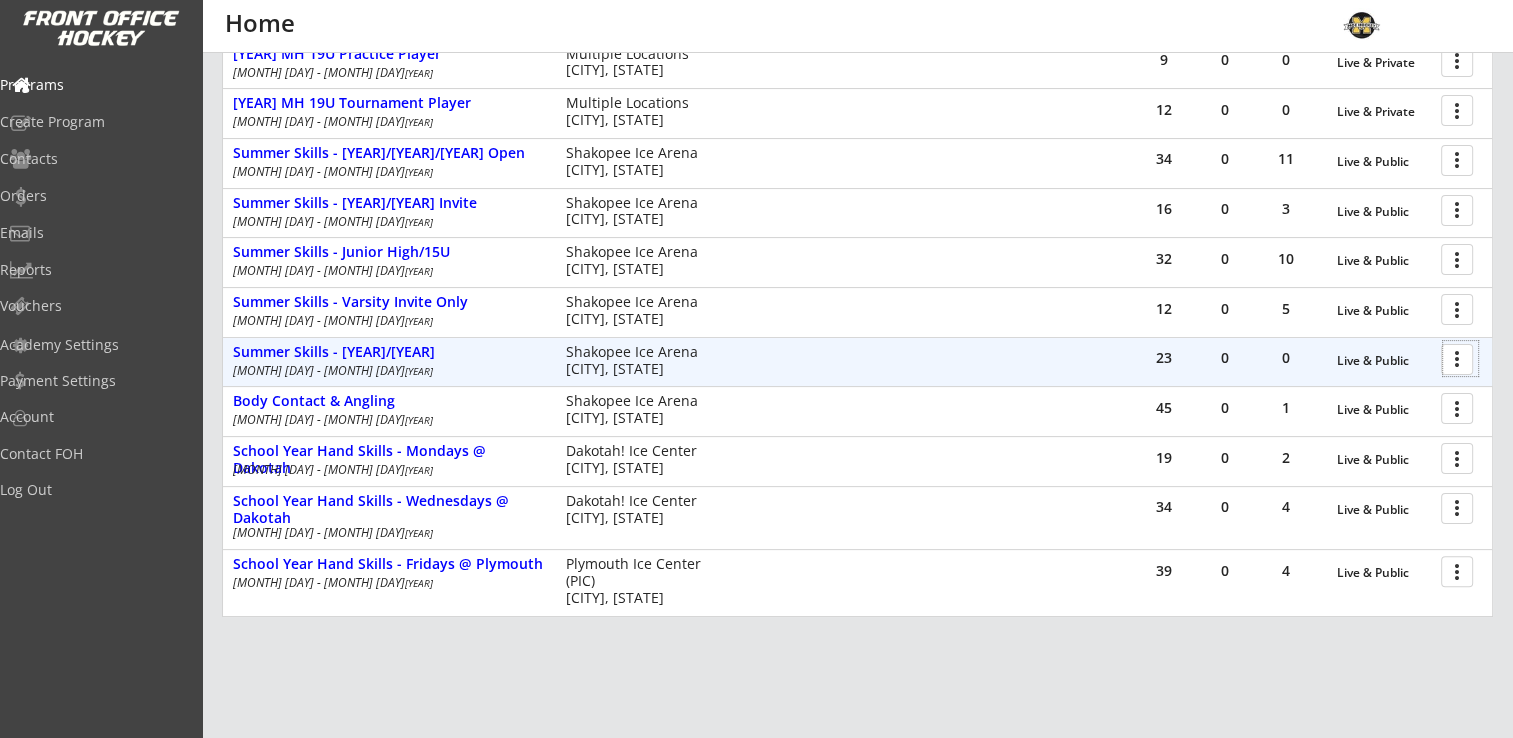 click at bounding box center [1460, 358] 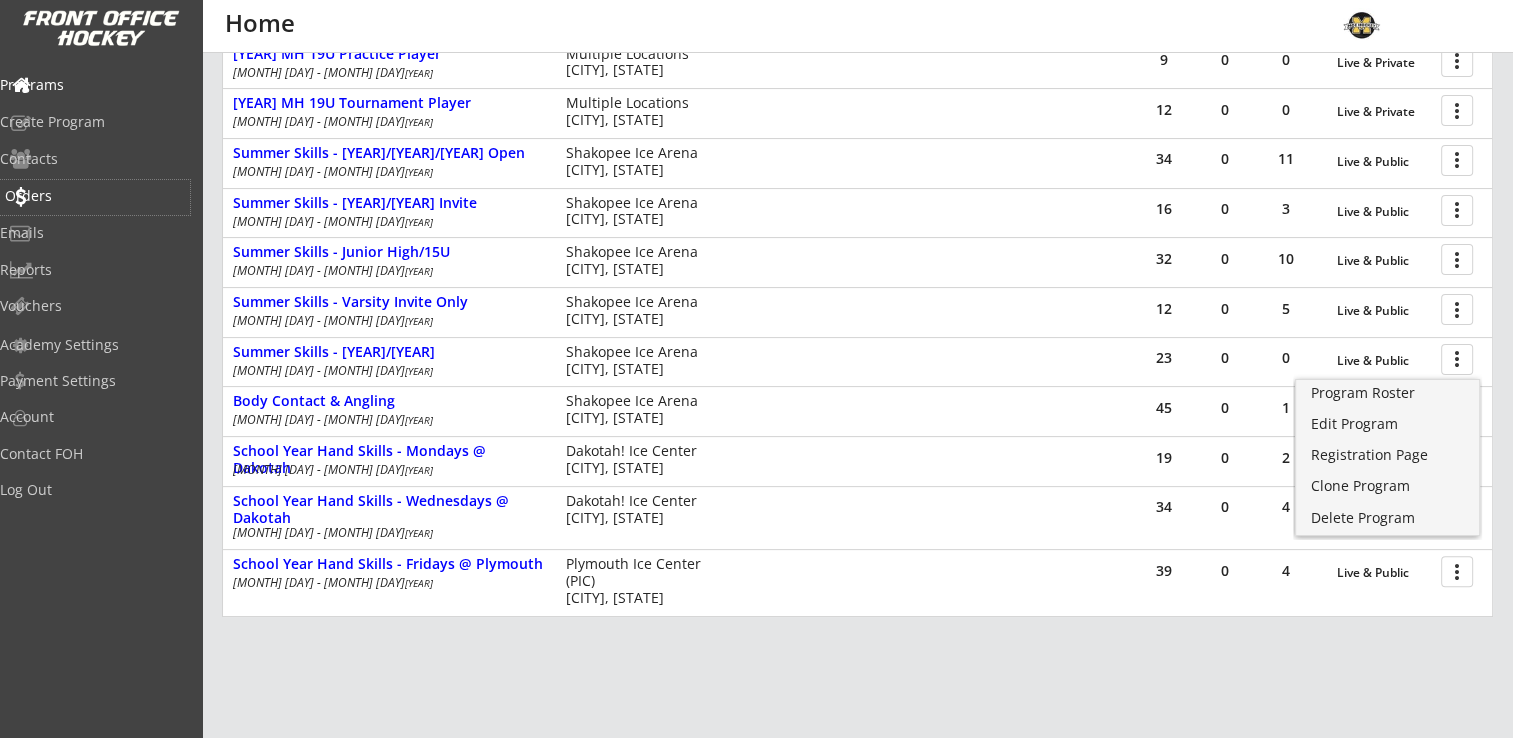 click on "Orders" at bounding box center [95, 196] 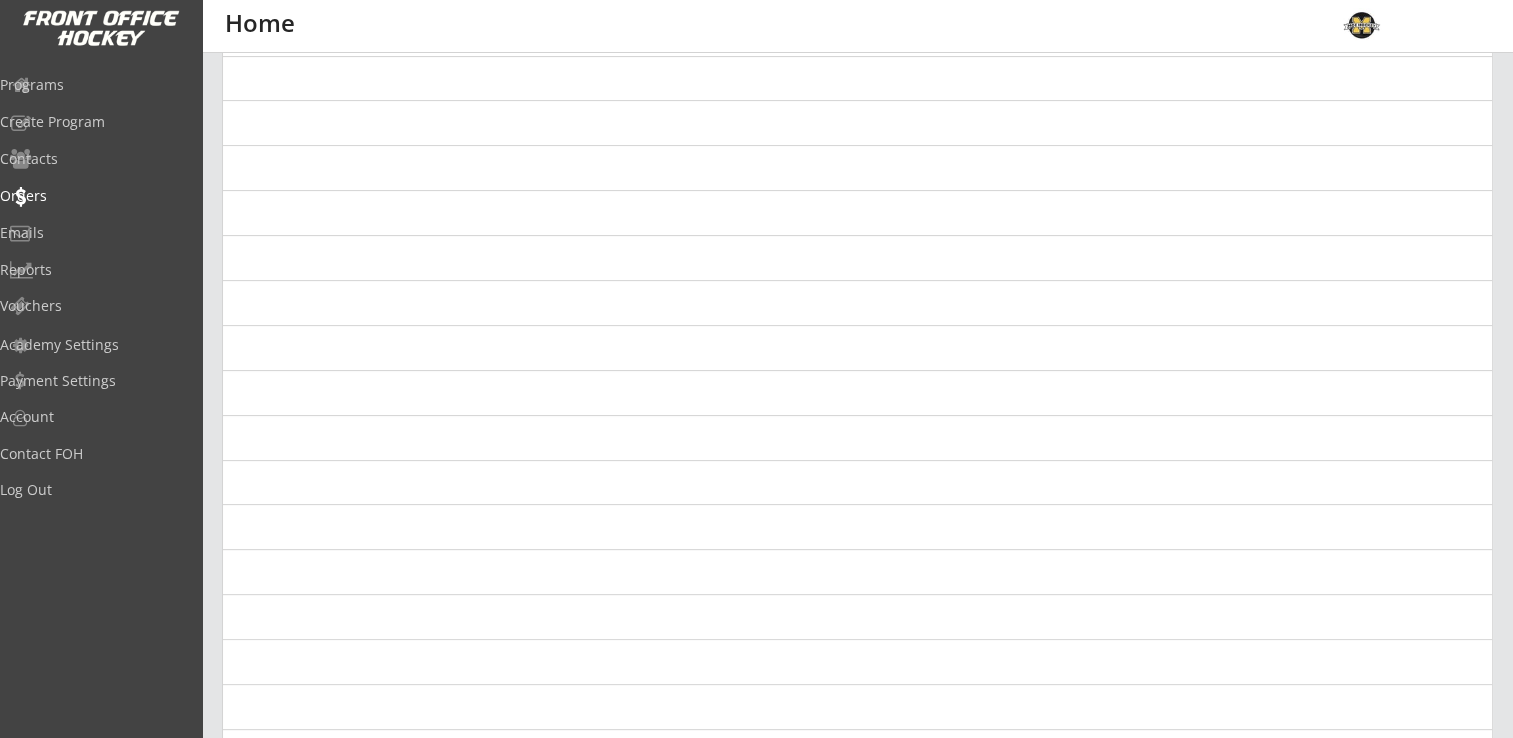 scroll, scrollTop: 0, scrollLeft: 0, axis: both 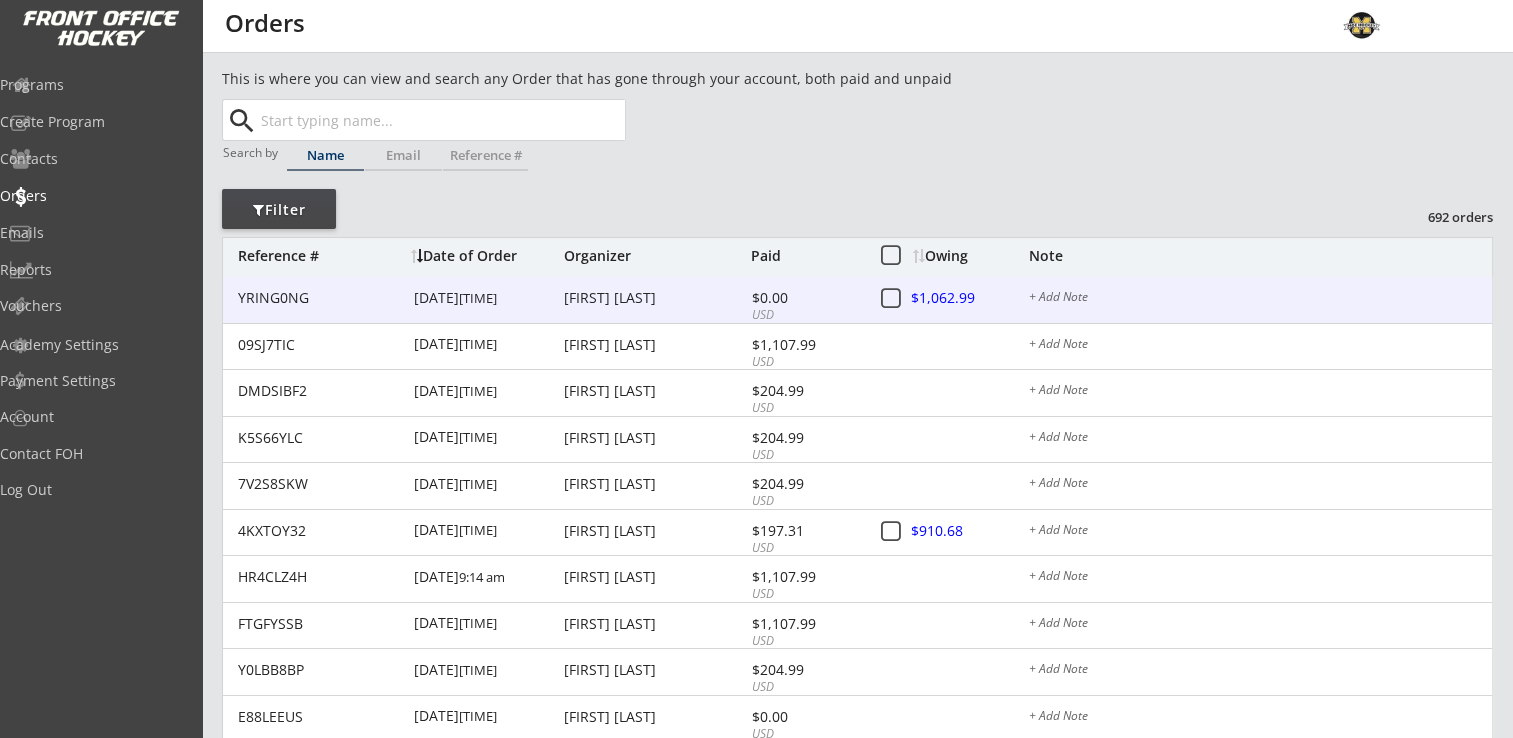click at bounding box center [956, 299] 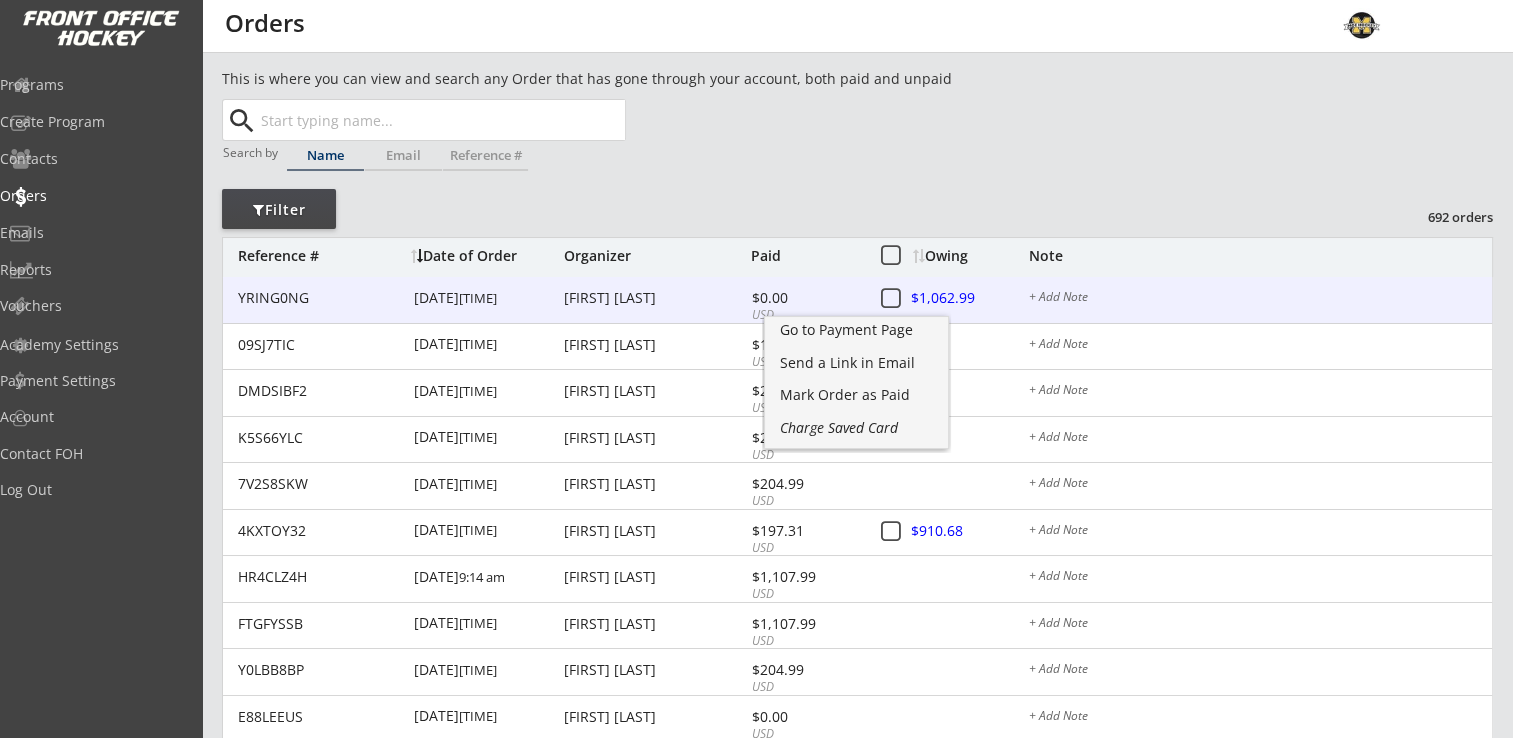 click on "[FIRST] [LAST]" at bounding box center [320, 298] 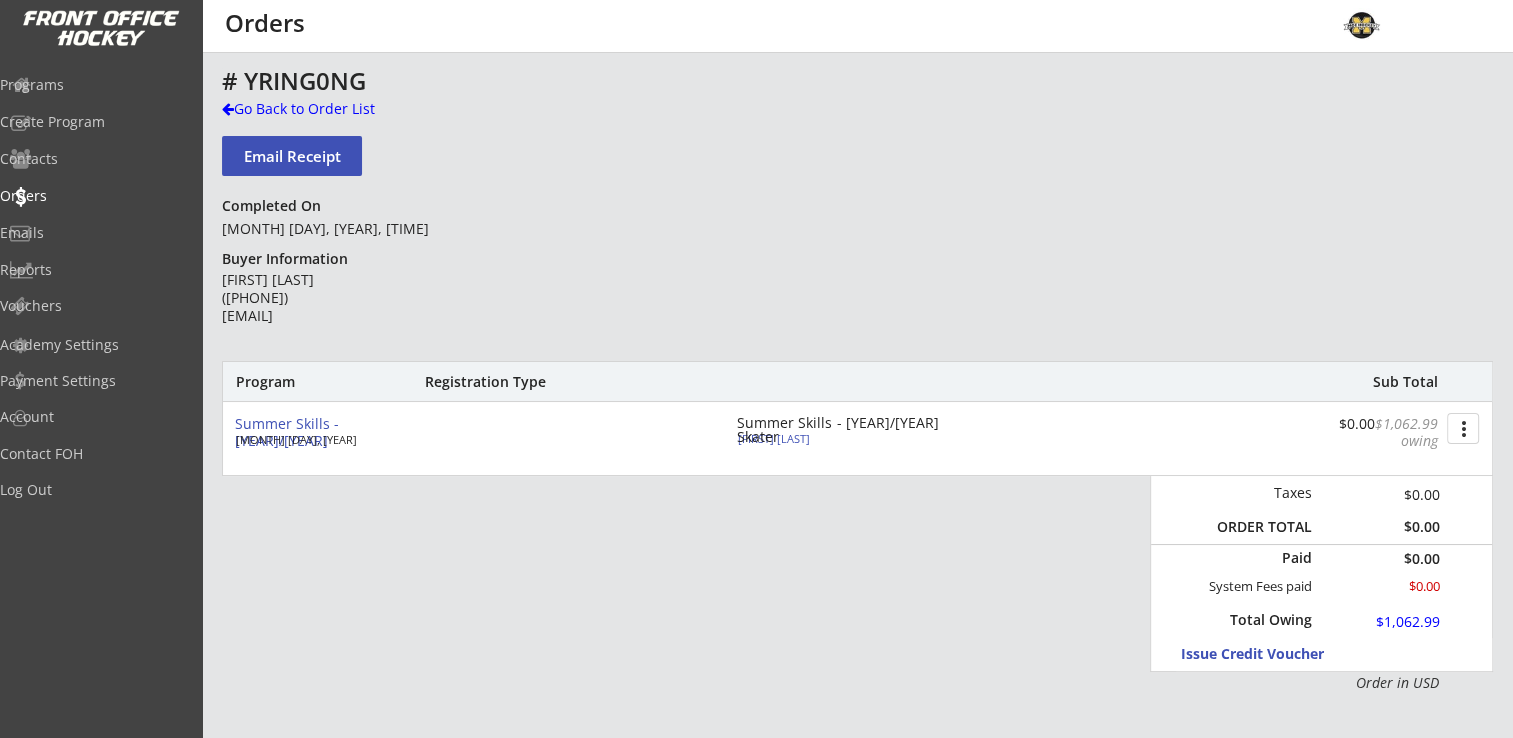 click on "more_vert" at bounding box center [1463, 428] 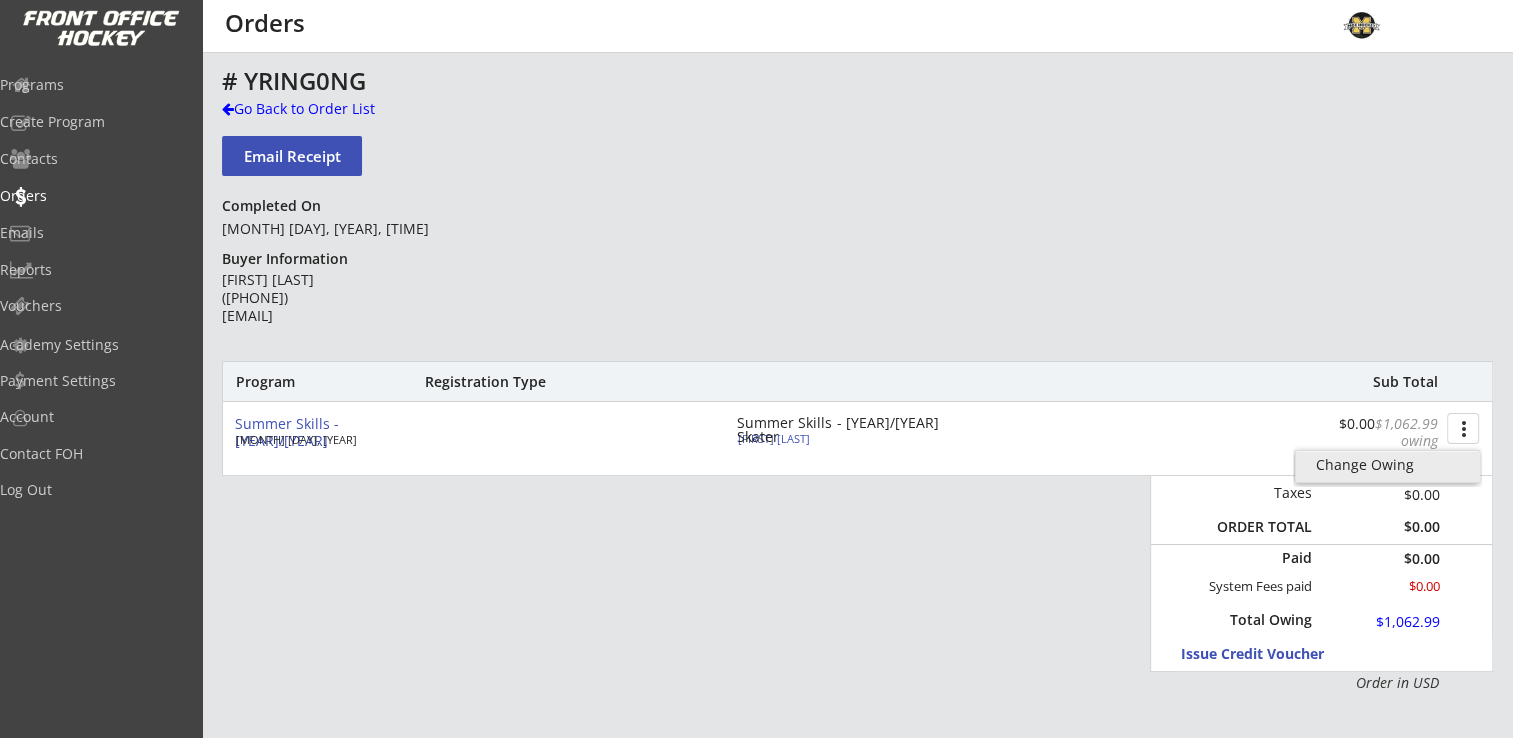 click on "Change Owing" at bounding box center [0, 0] 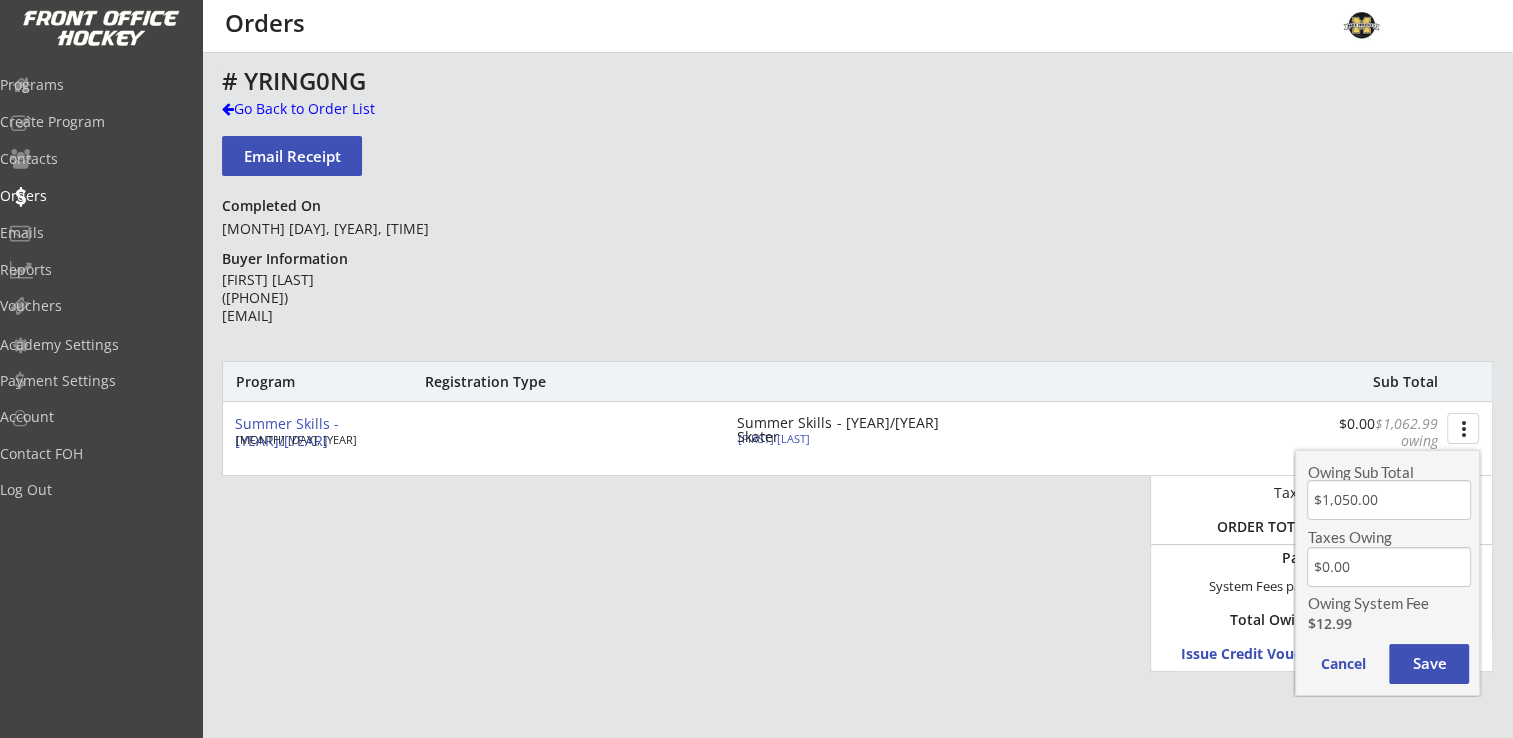click at bounding box center (1388, 500) 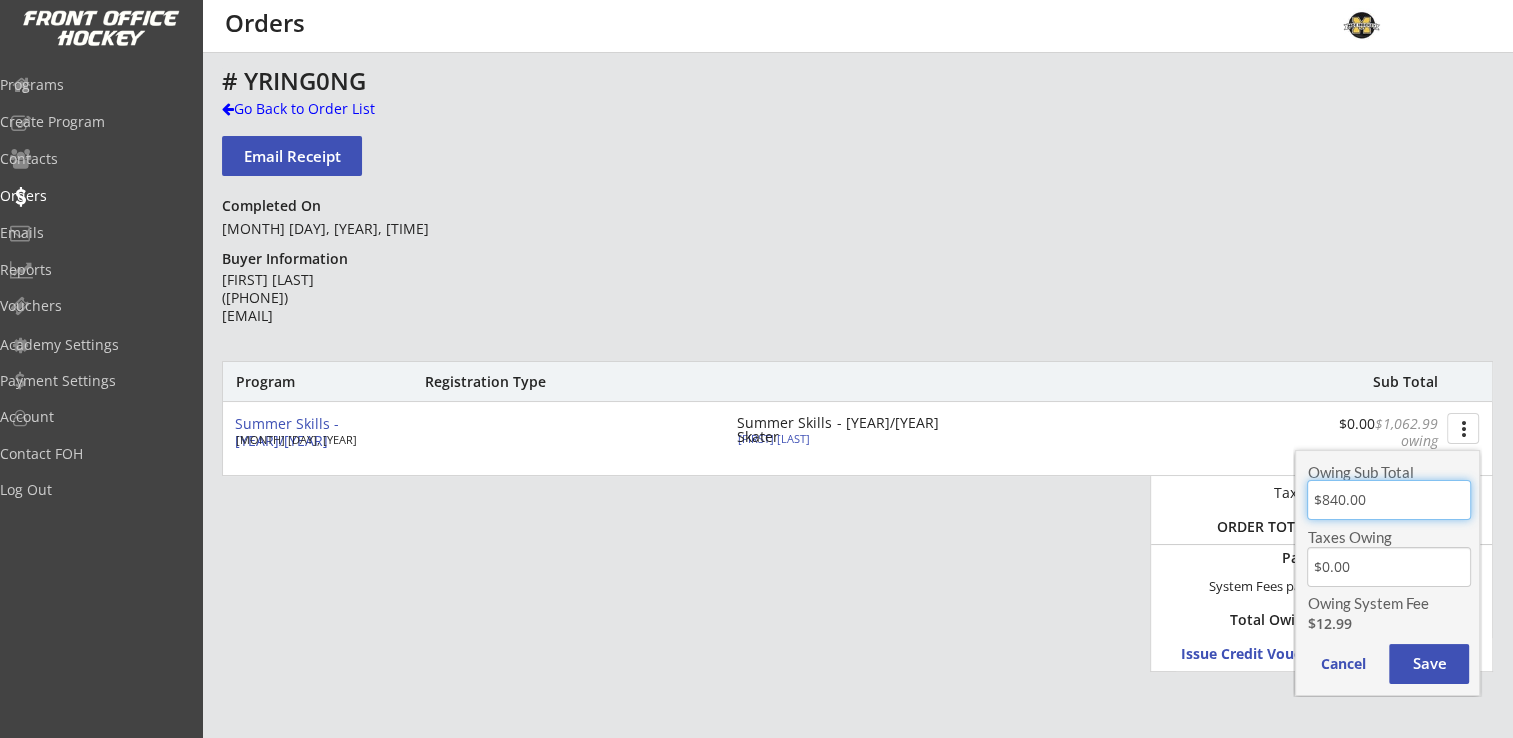type on "$840.00" 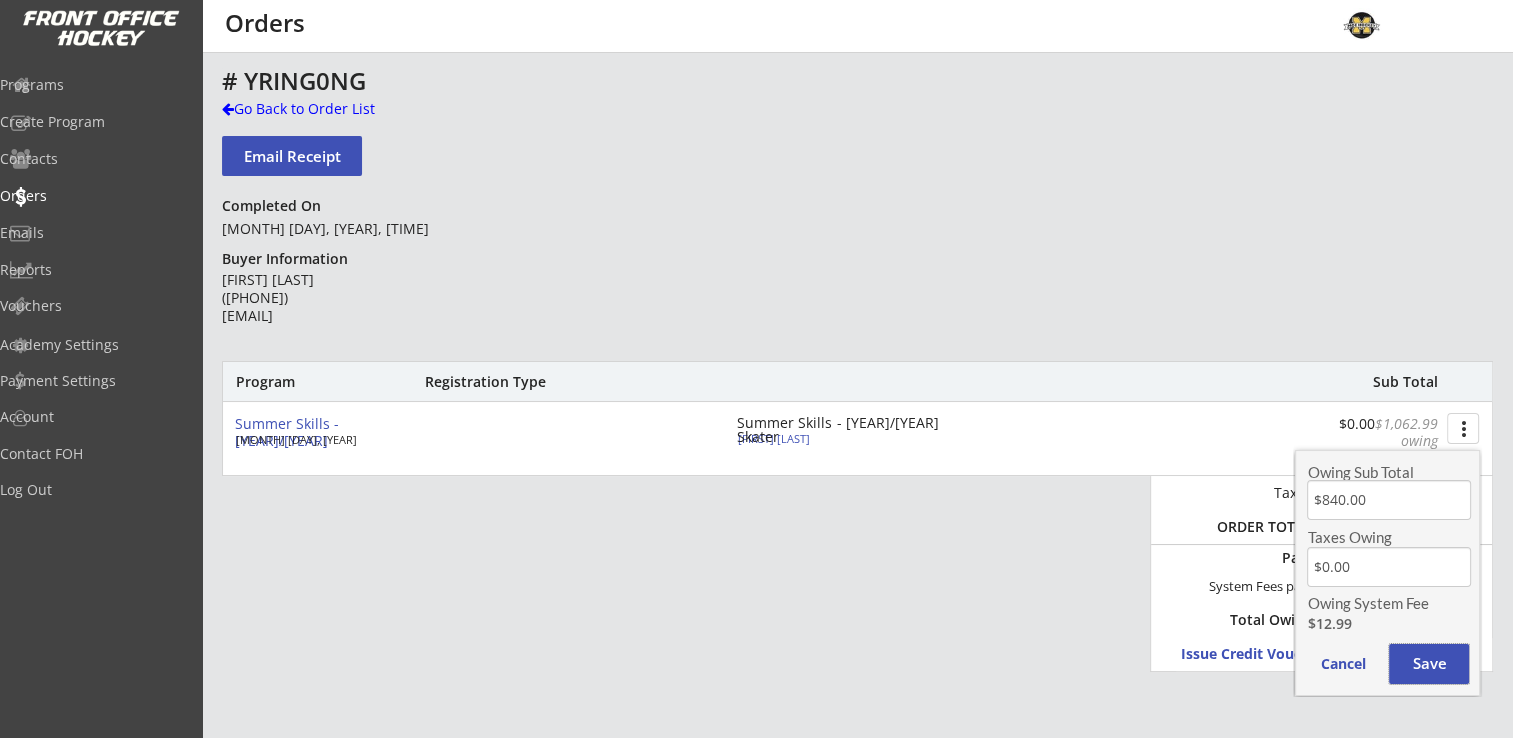 click on "Save" at bounding box center (1429, 664) 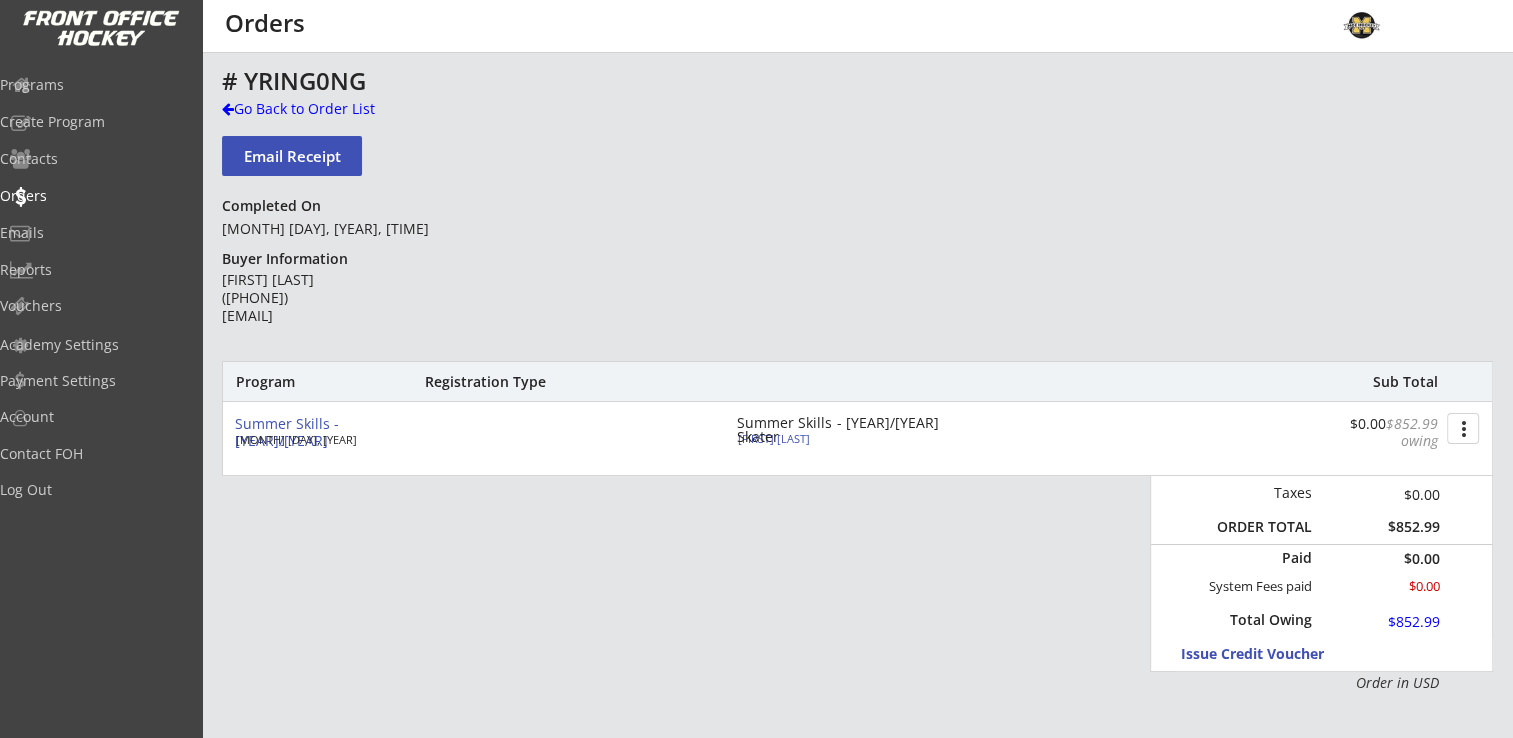 click on "[FIRST] [LAST]" at bounding box center [852, 423] 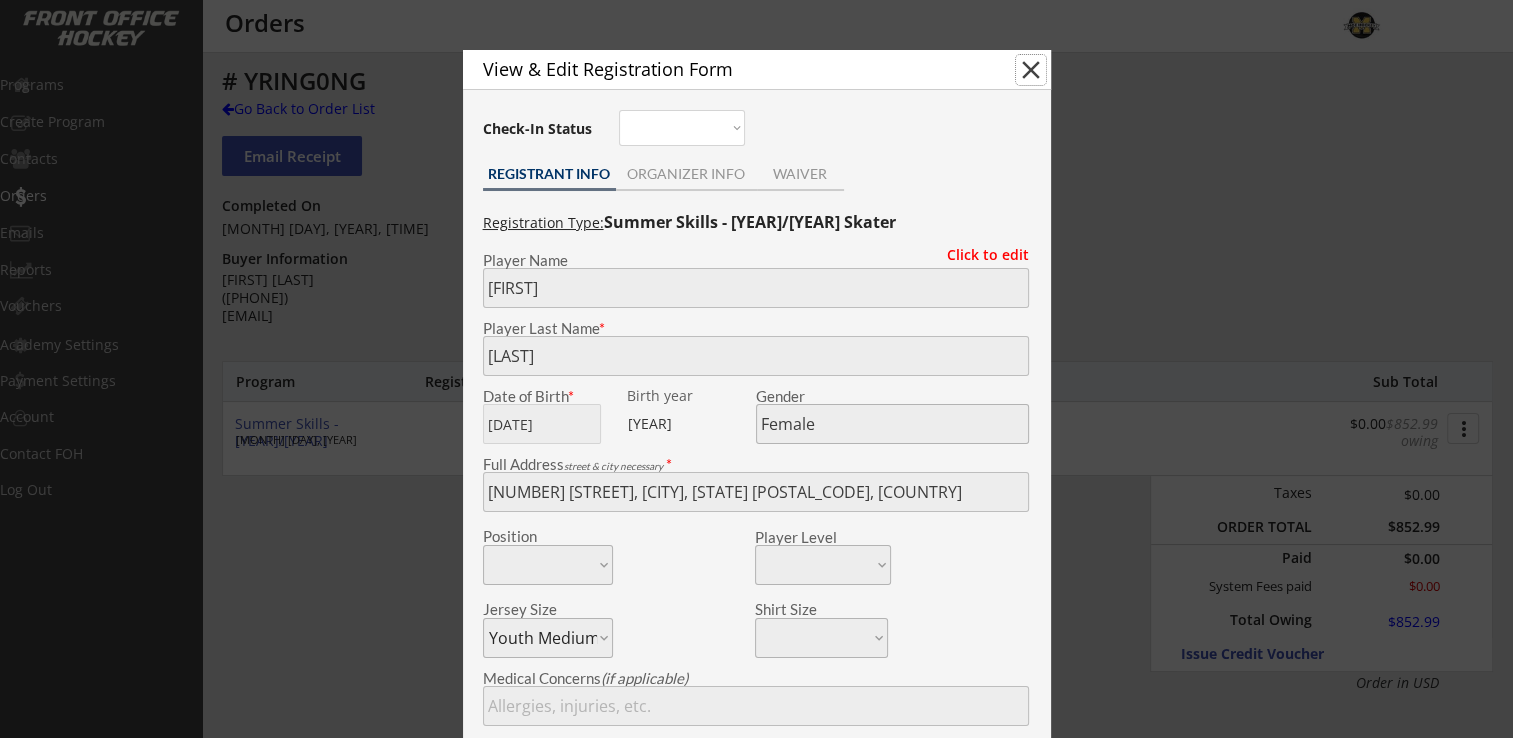 click on "close" at bounding box center [1031, 70] 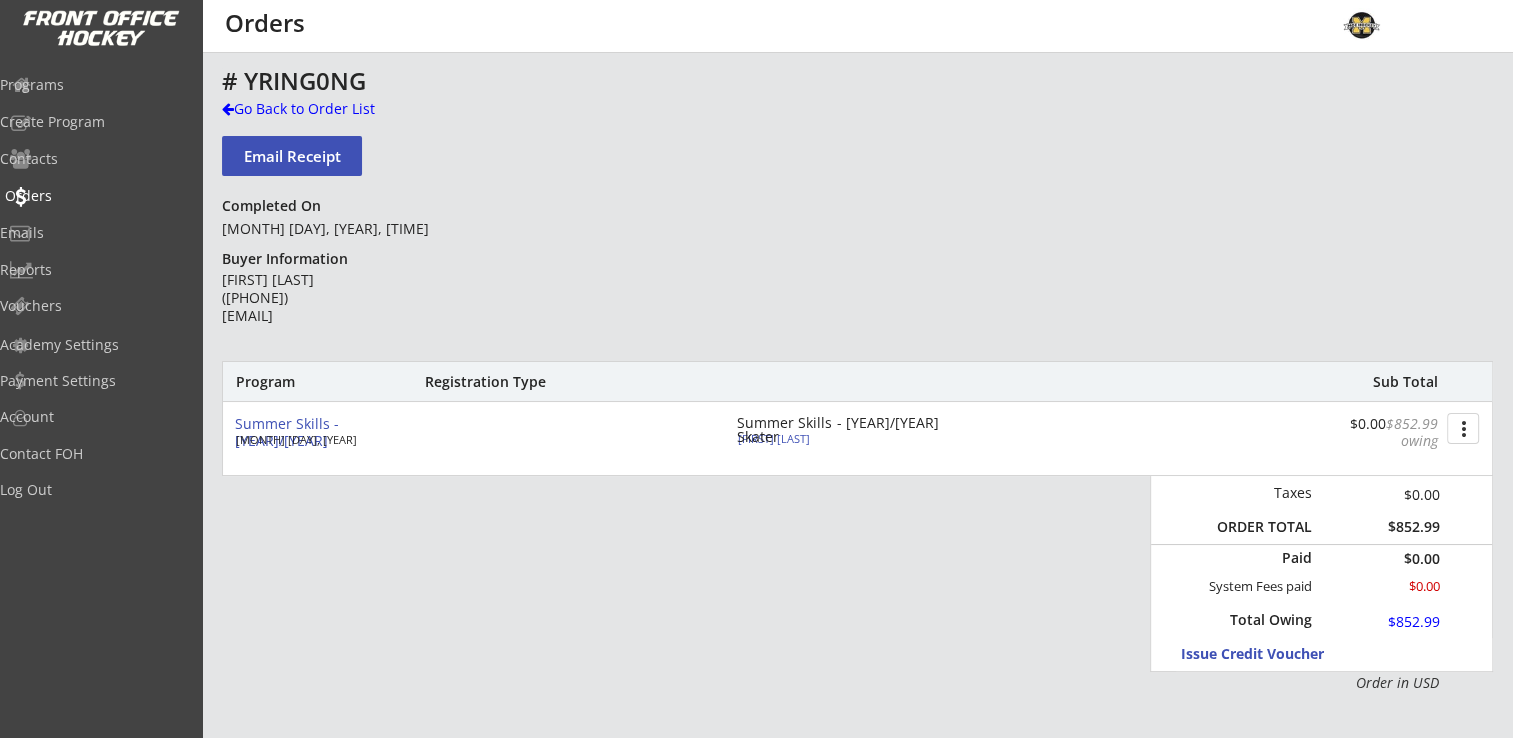 click on "Orders" at bounding box center (95, 85) 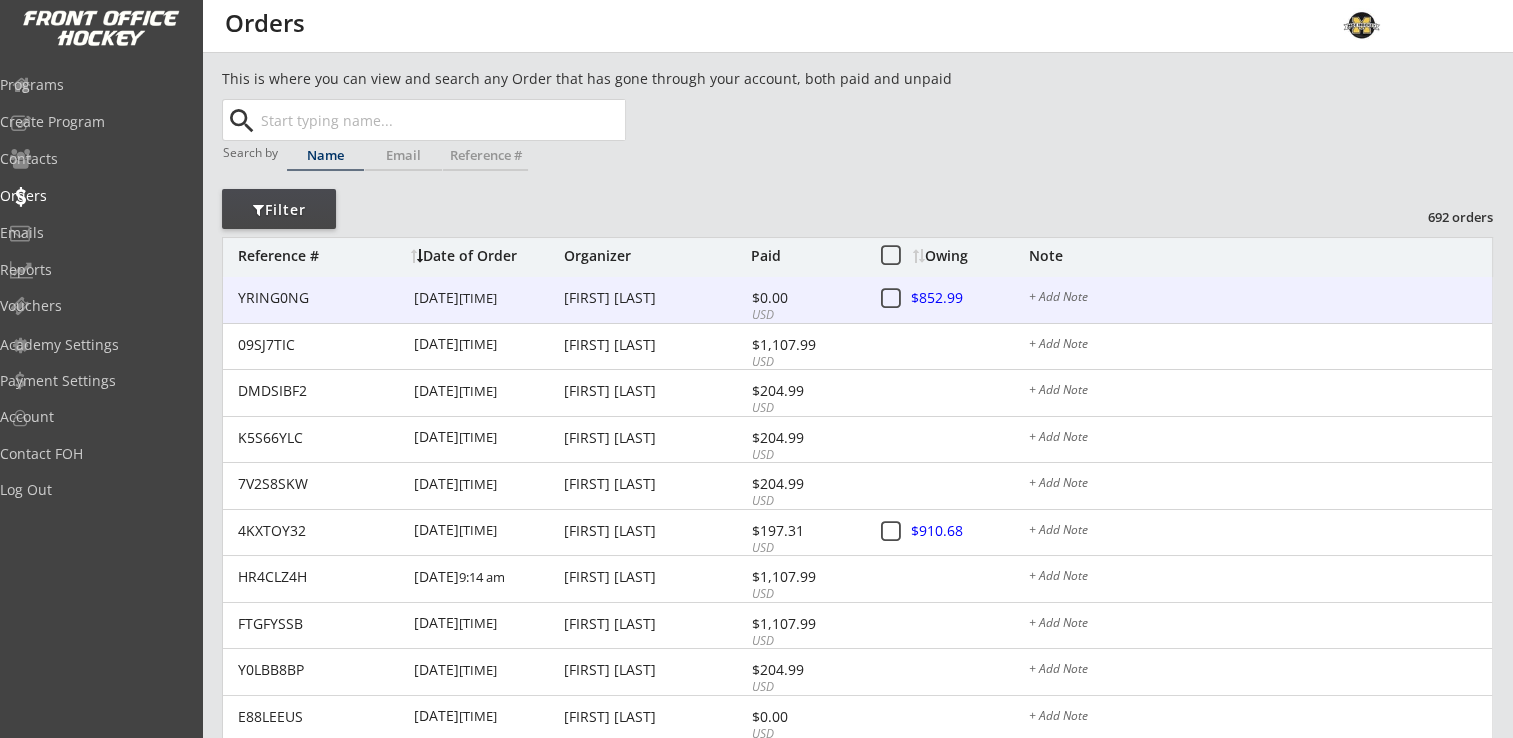 click on "+ Add Note" at bounding box center (1260, 299) 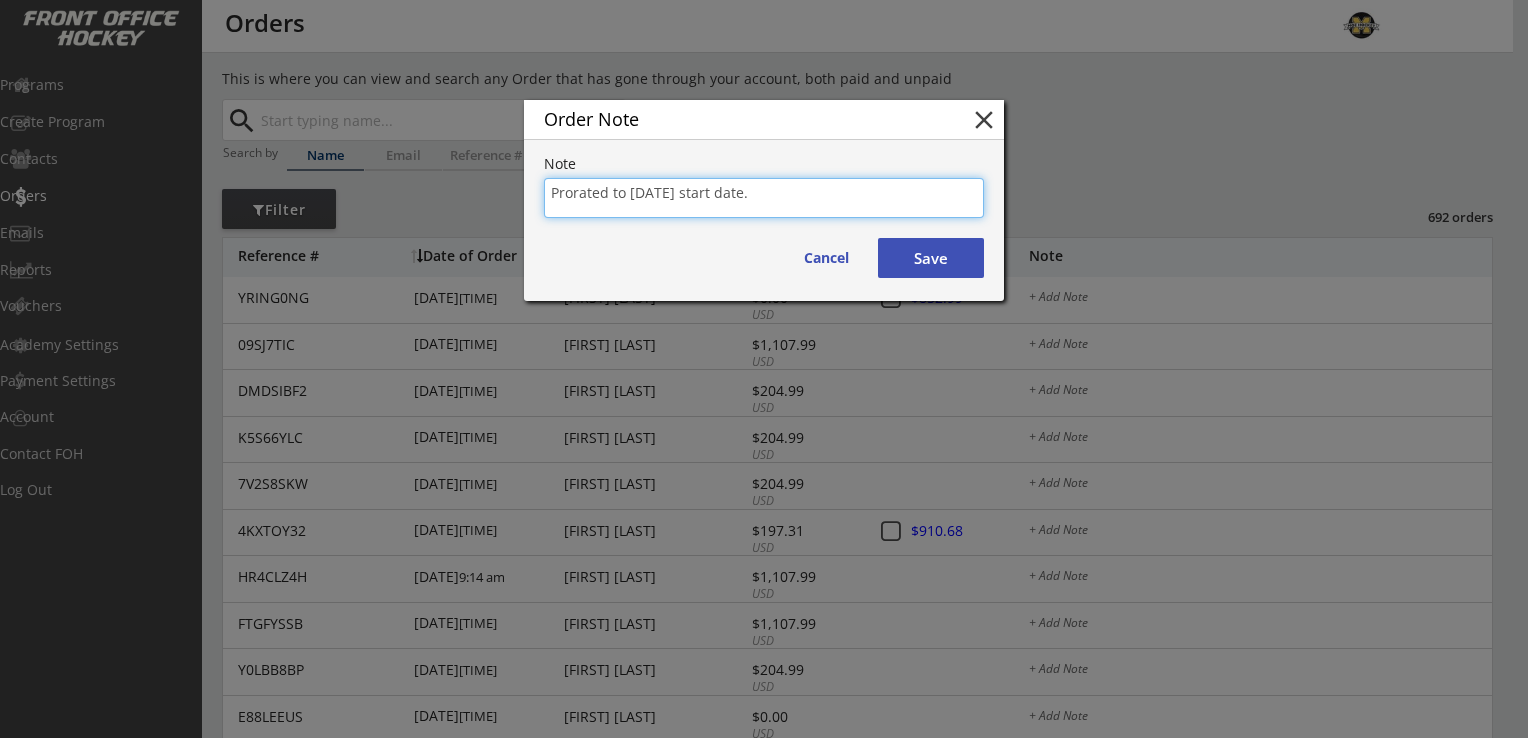 type on "[MONTH]/[DAY]/[YEAR], [HOUR]:[MINUTE] [AM/PM]." 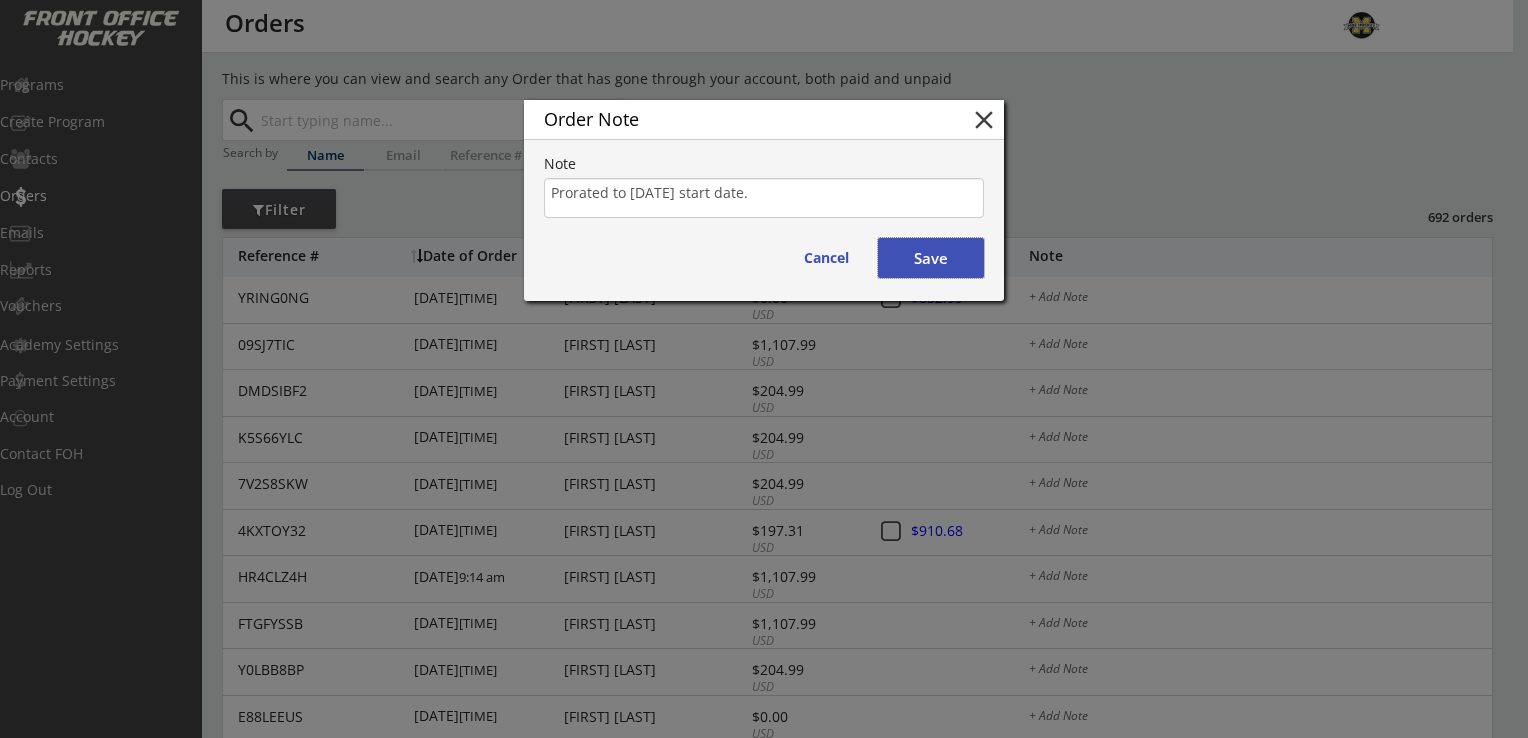 click on "Save" at bounding box center [931, 258] 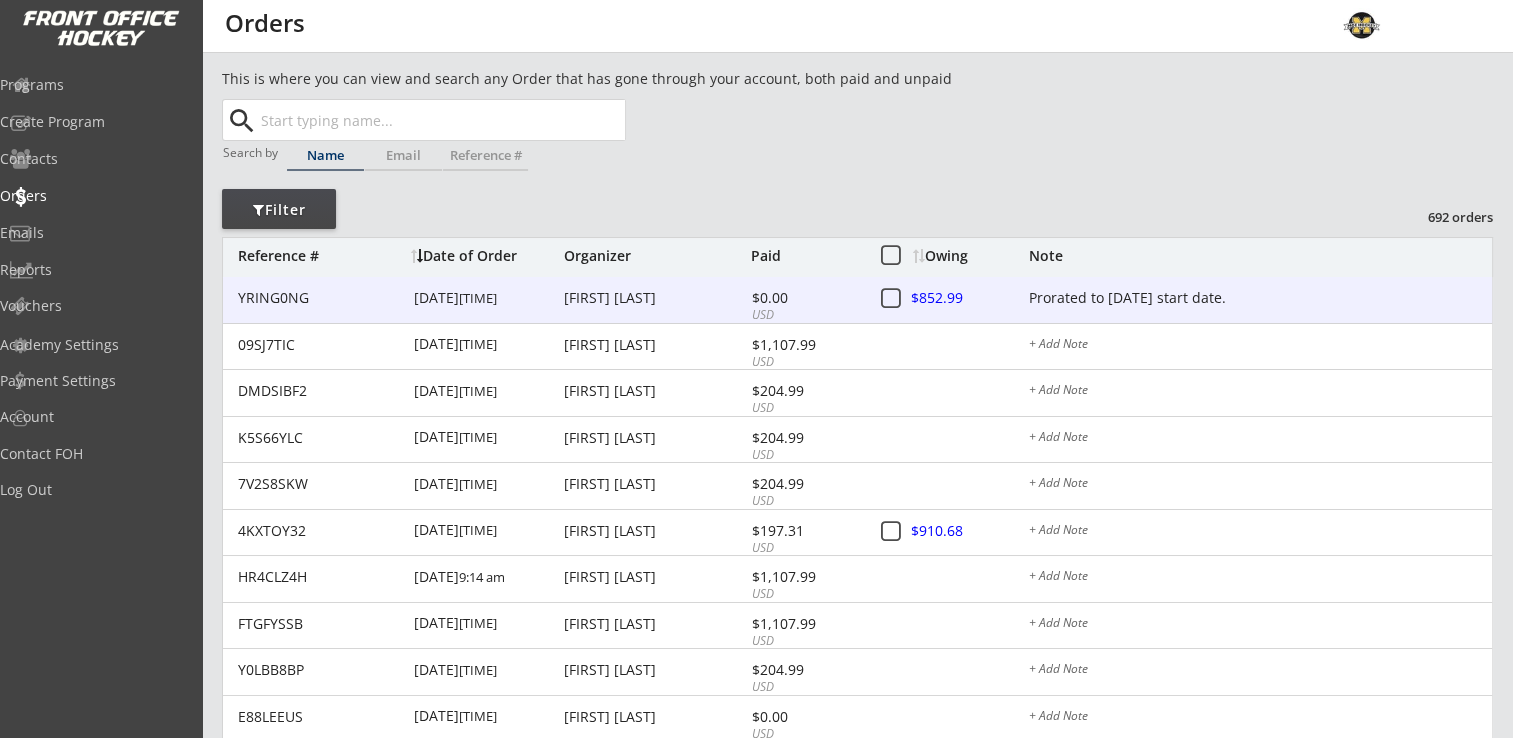 click at bounding box center (956, 299) 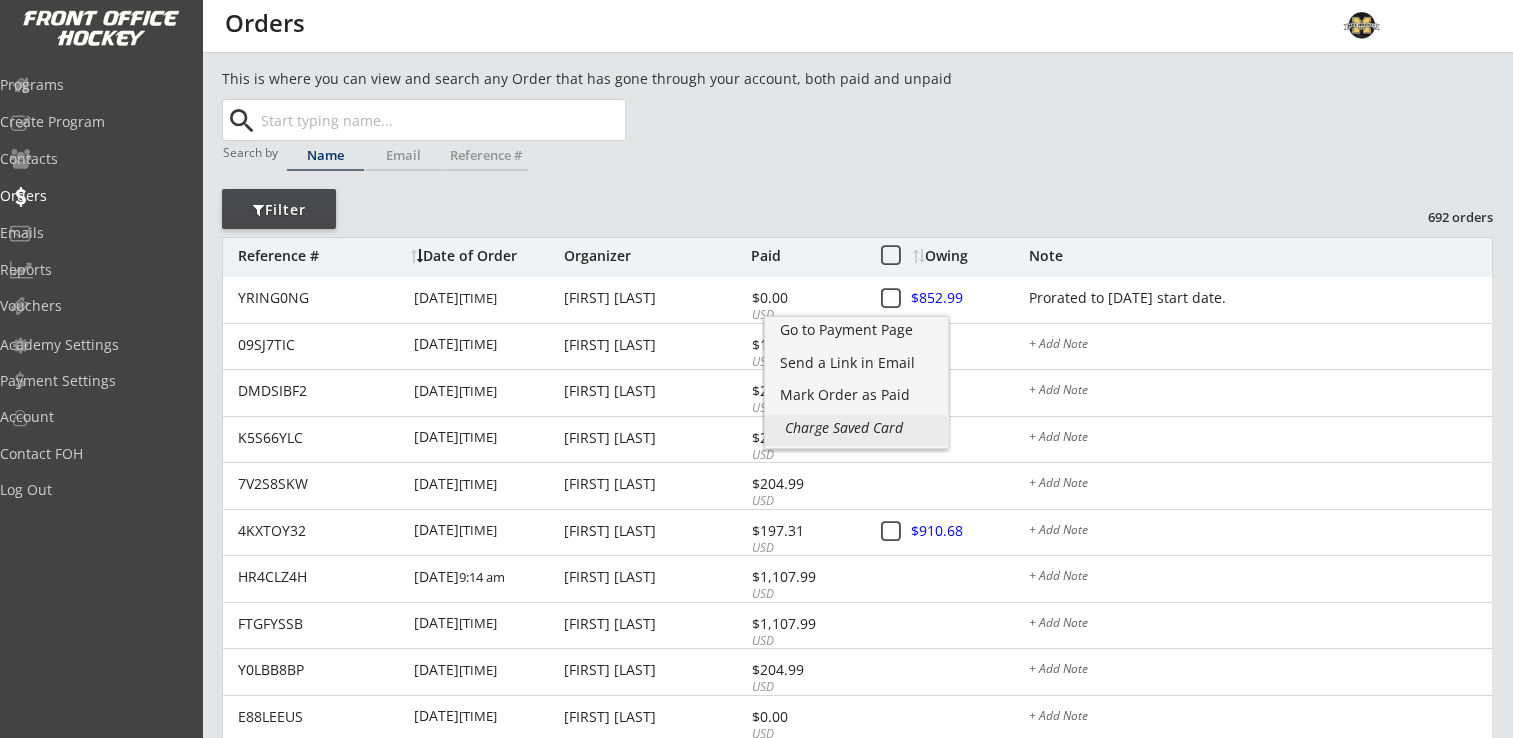 click on "Charge Saved Card" at bounding box center (0, 0) 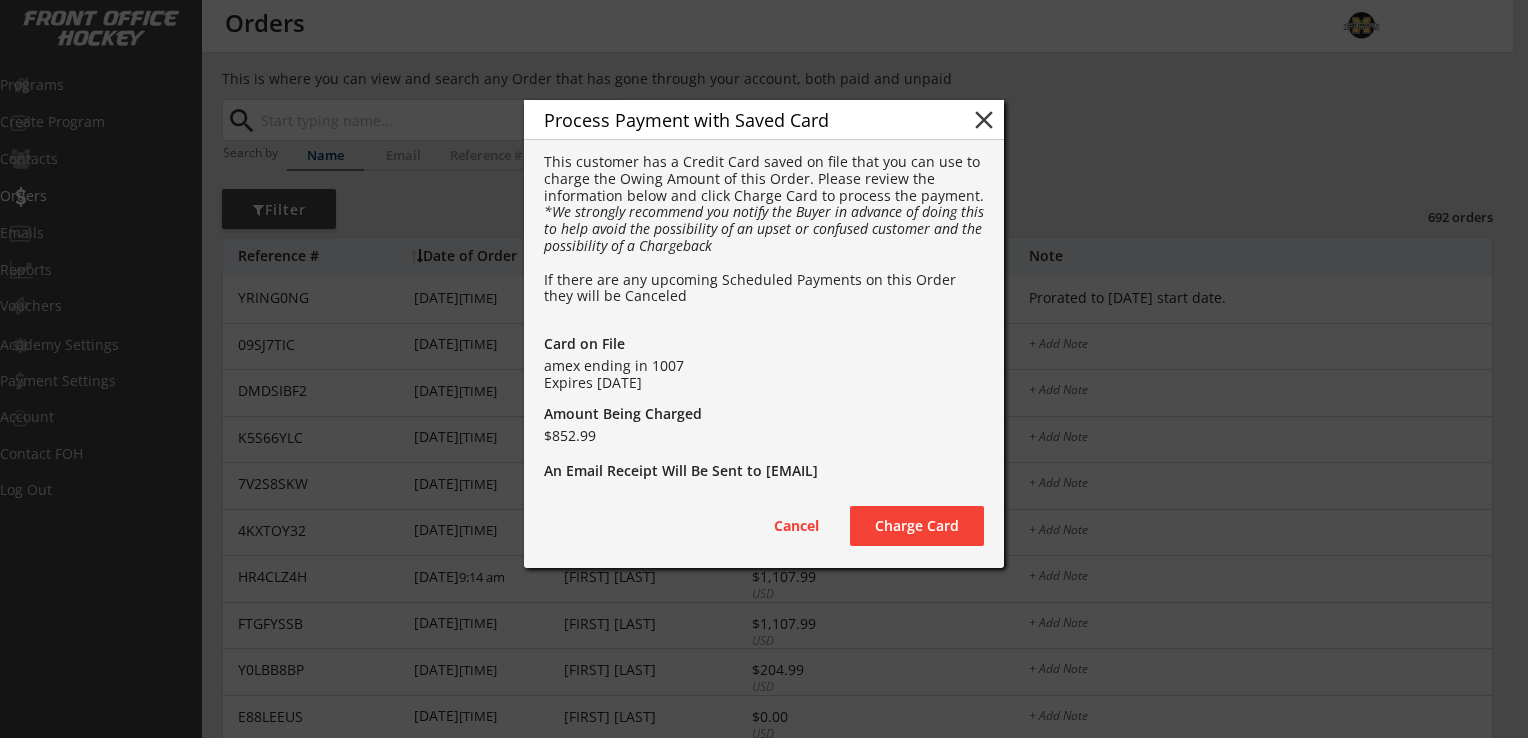 click on "Charge Card" at bounding box center (0, 0) 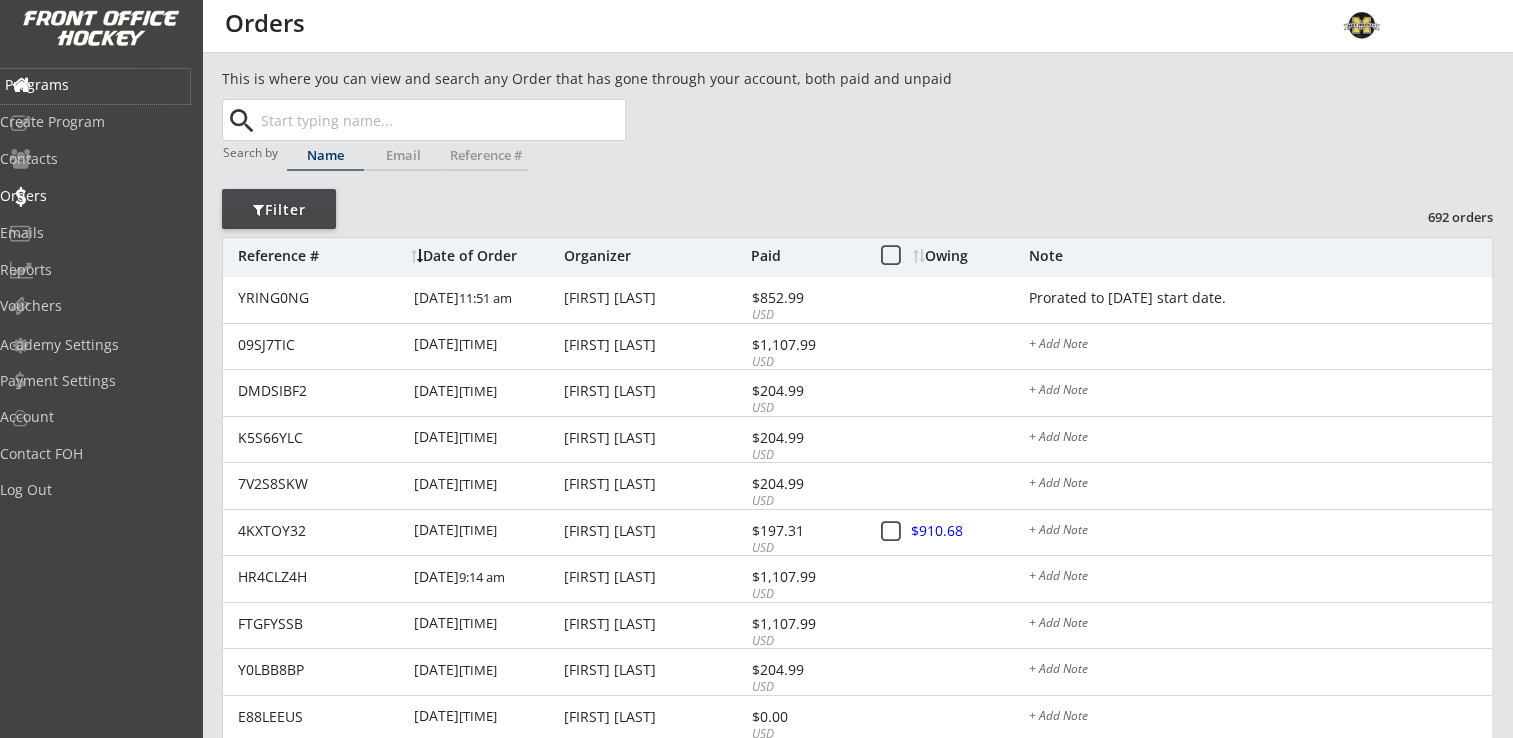 click on "Programs" at bounding box center [95, 85] 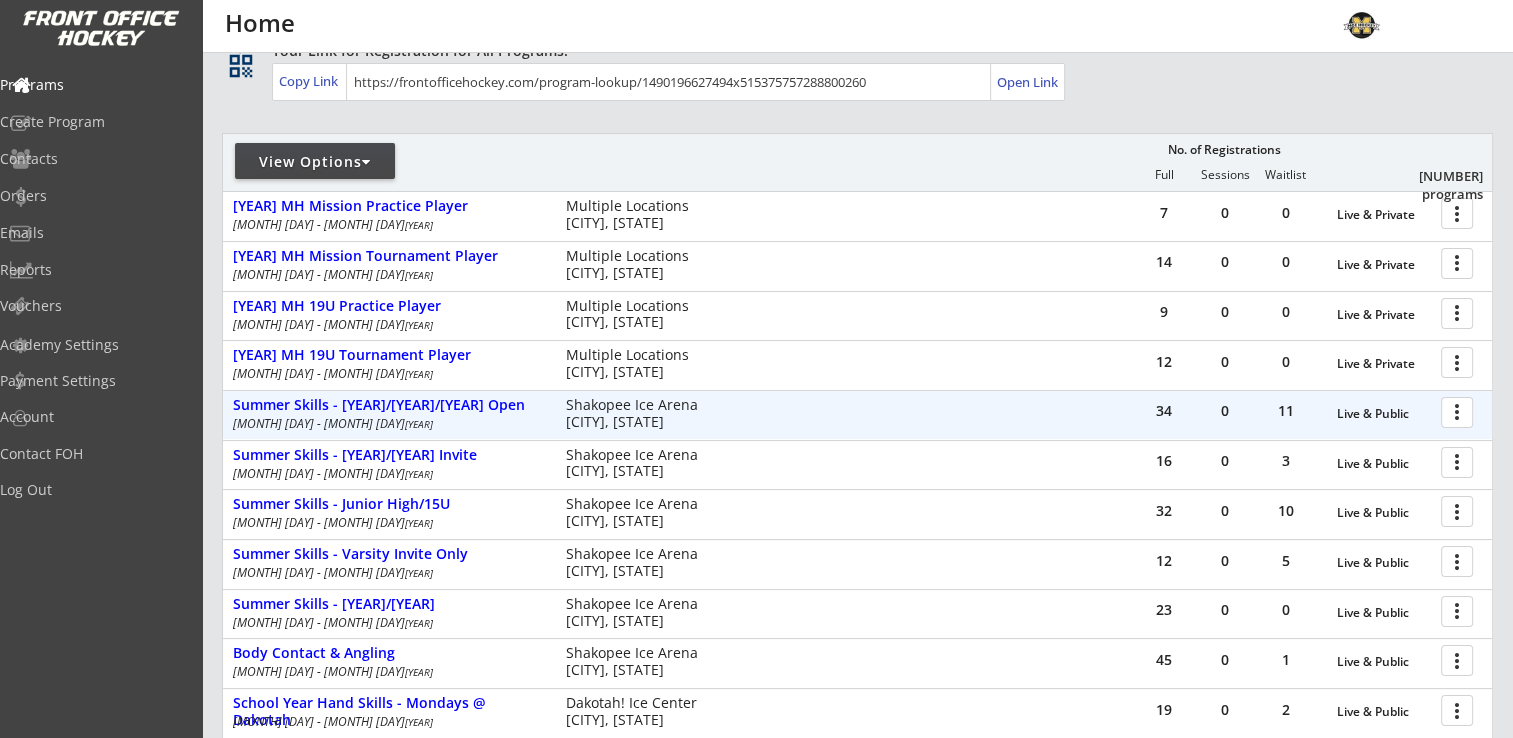 scroll, scrollTop: 300, scrollLeft: 0, axis: vertical 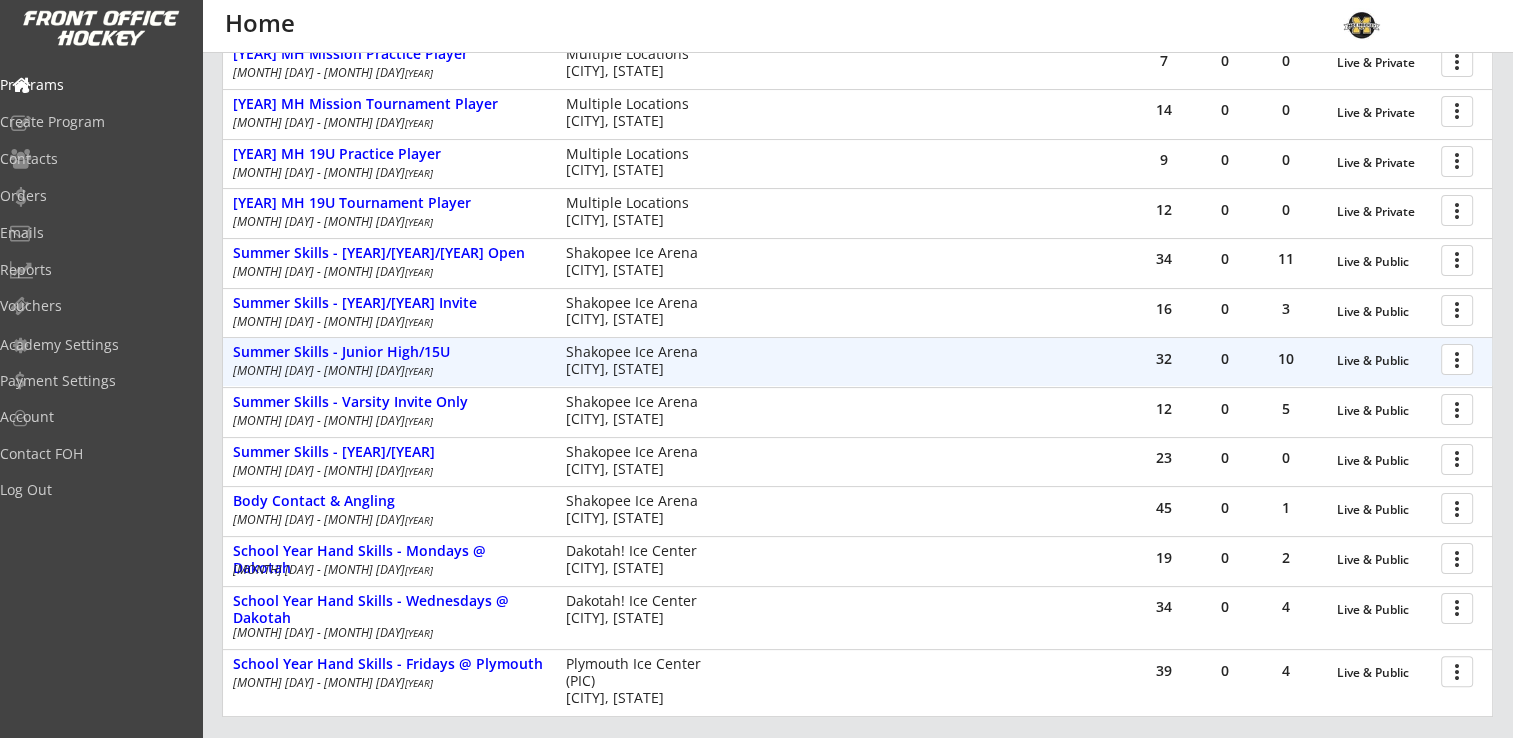 click at bounding box center [1460, 358] 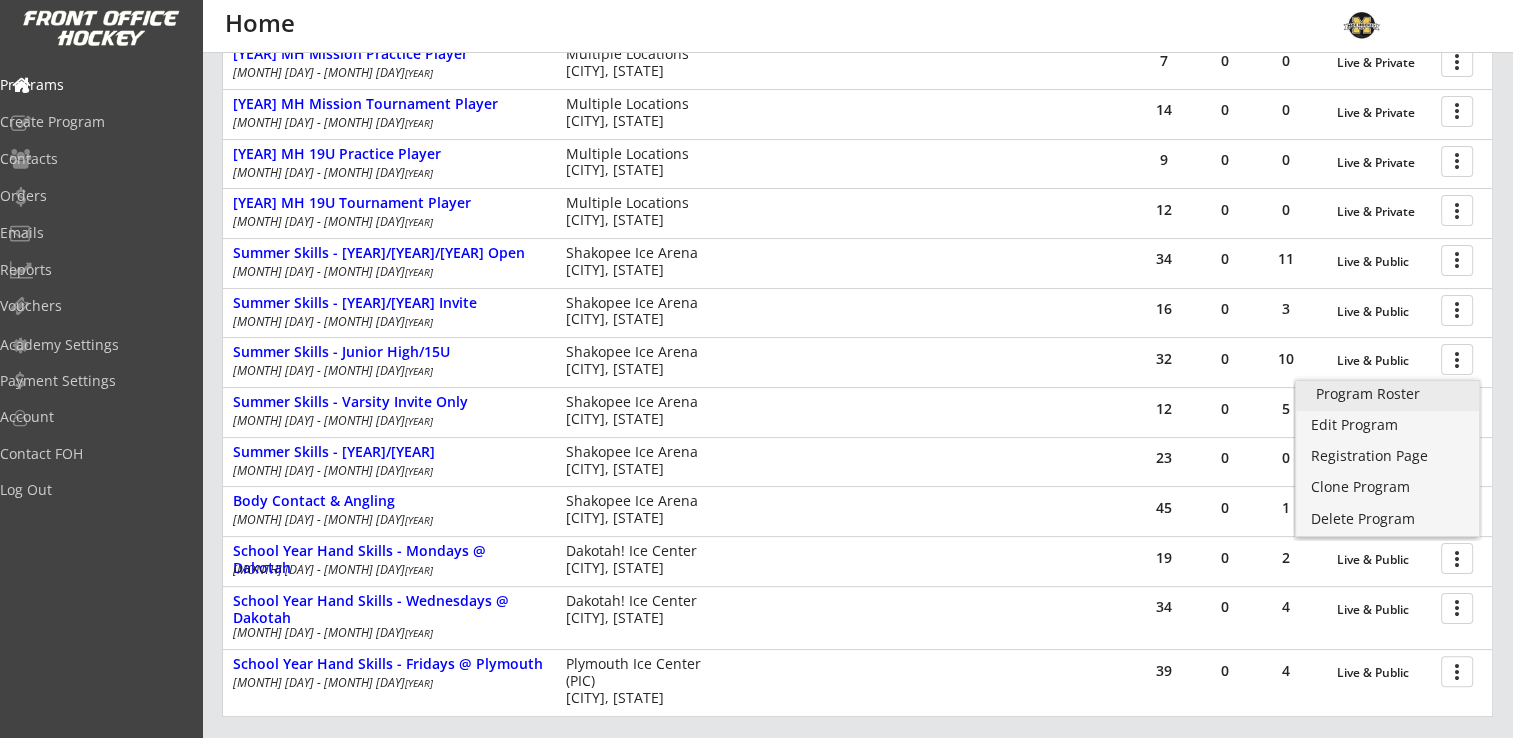 click on "Program Roster" at bounding box center [1387, 394] 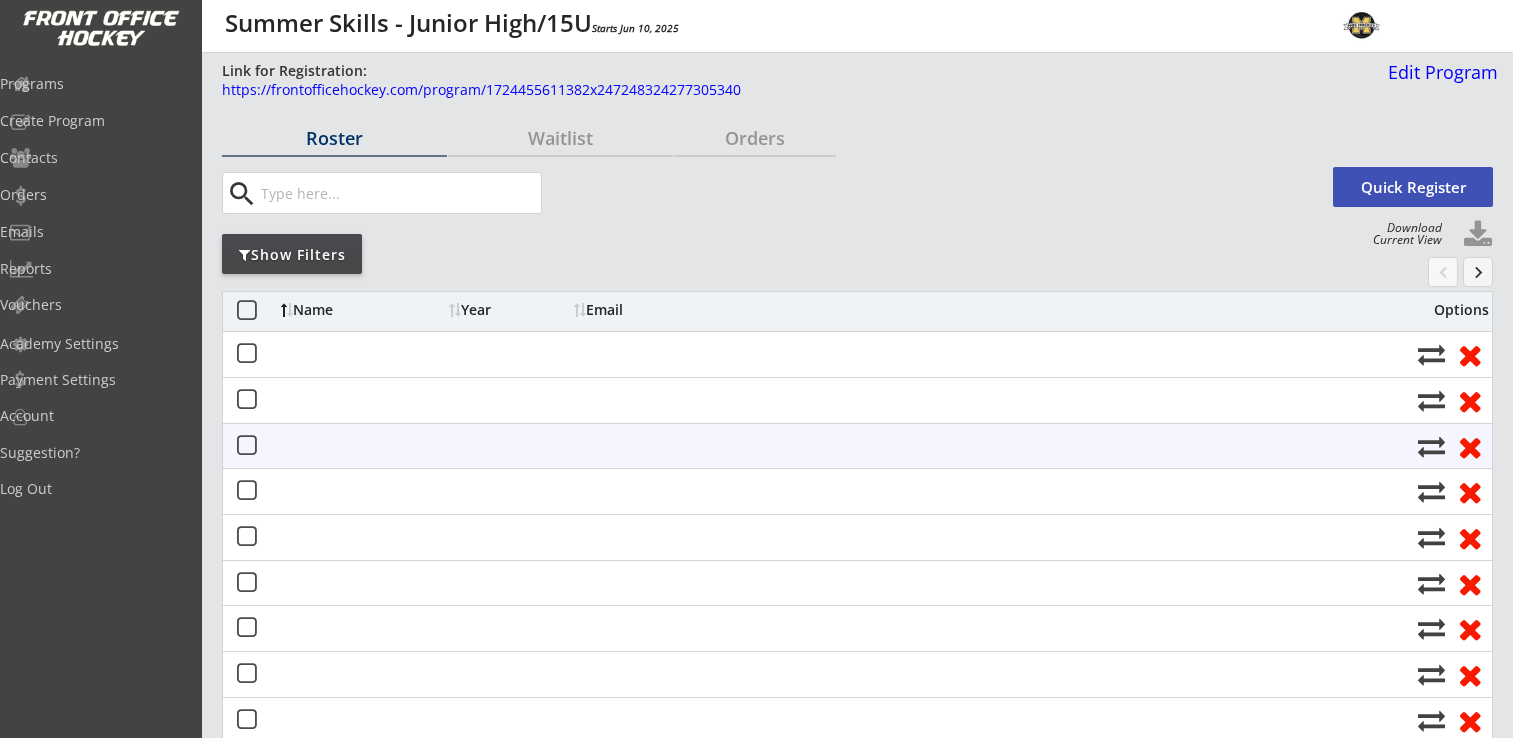scroll, scrollTop: 0, scrollLeft: 0, axis: both 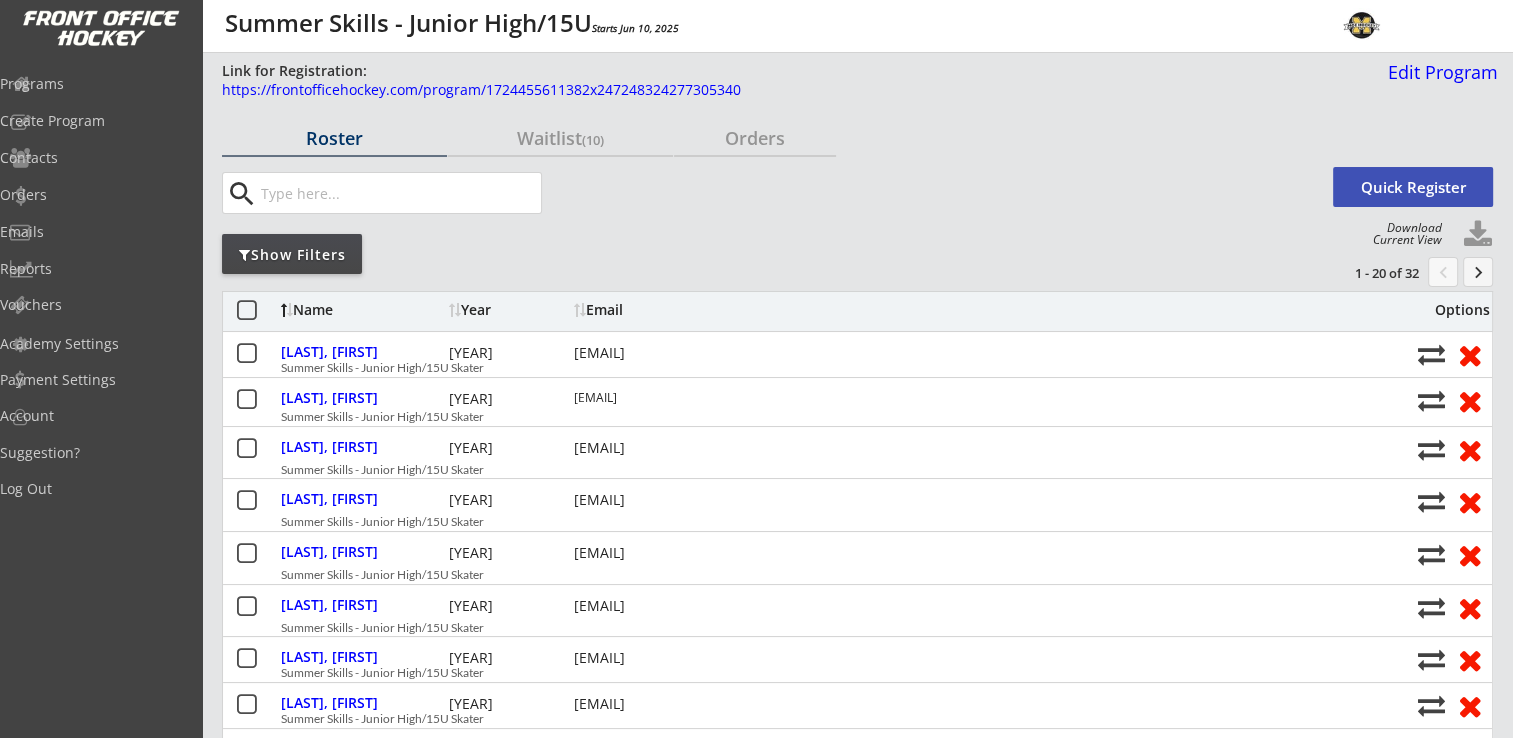 click on "keyboard_arrow_right" at bounding box center (1443, 272) 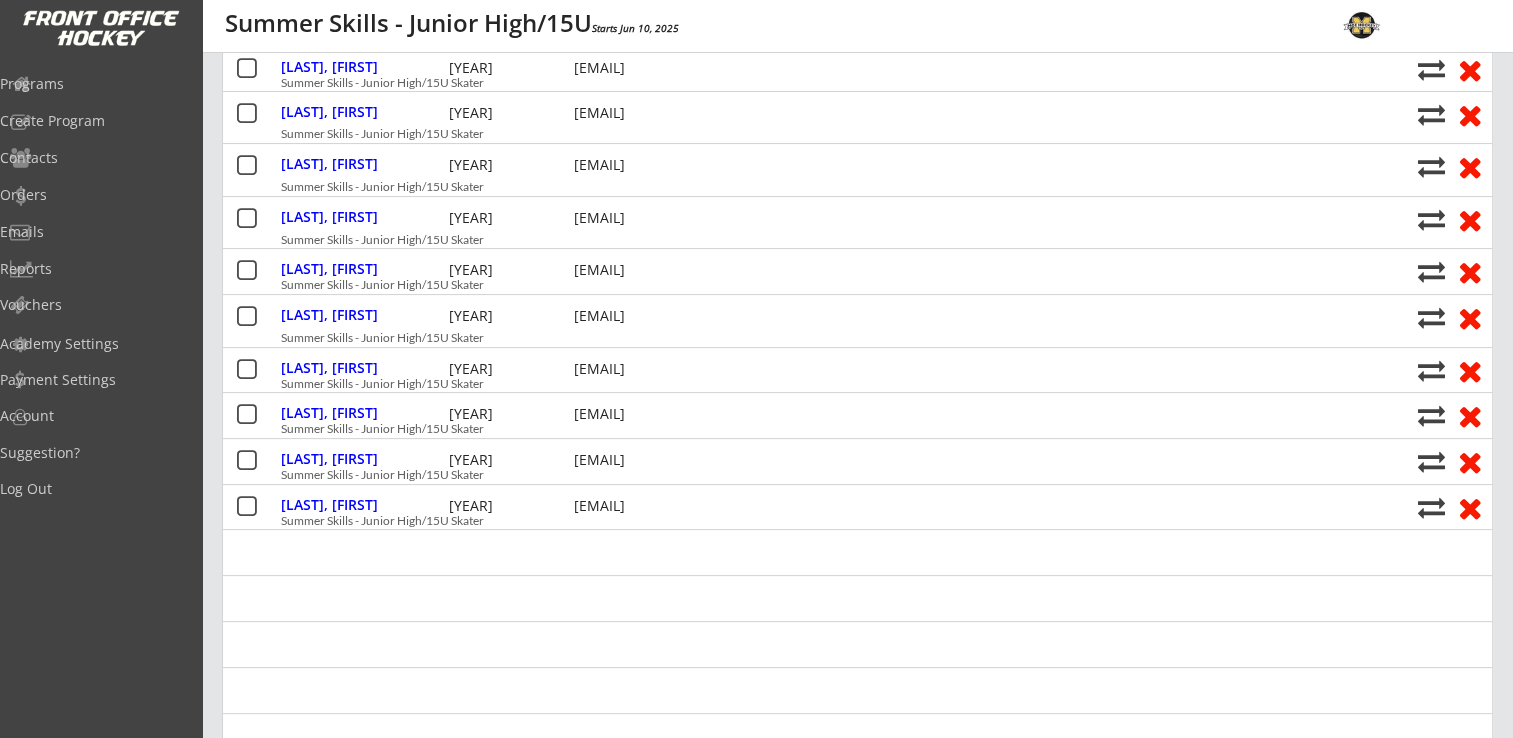 scroll, scrollTop: 400, scrollLeft: 0, axis: vertical 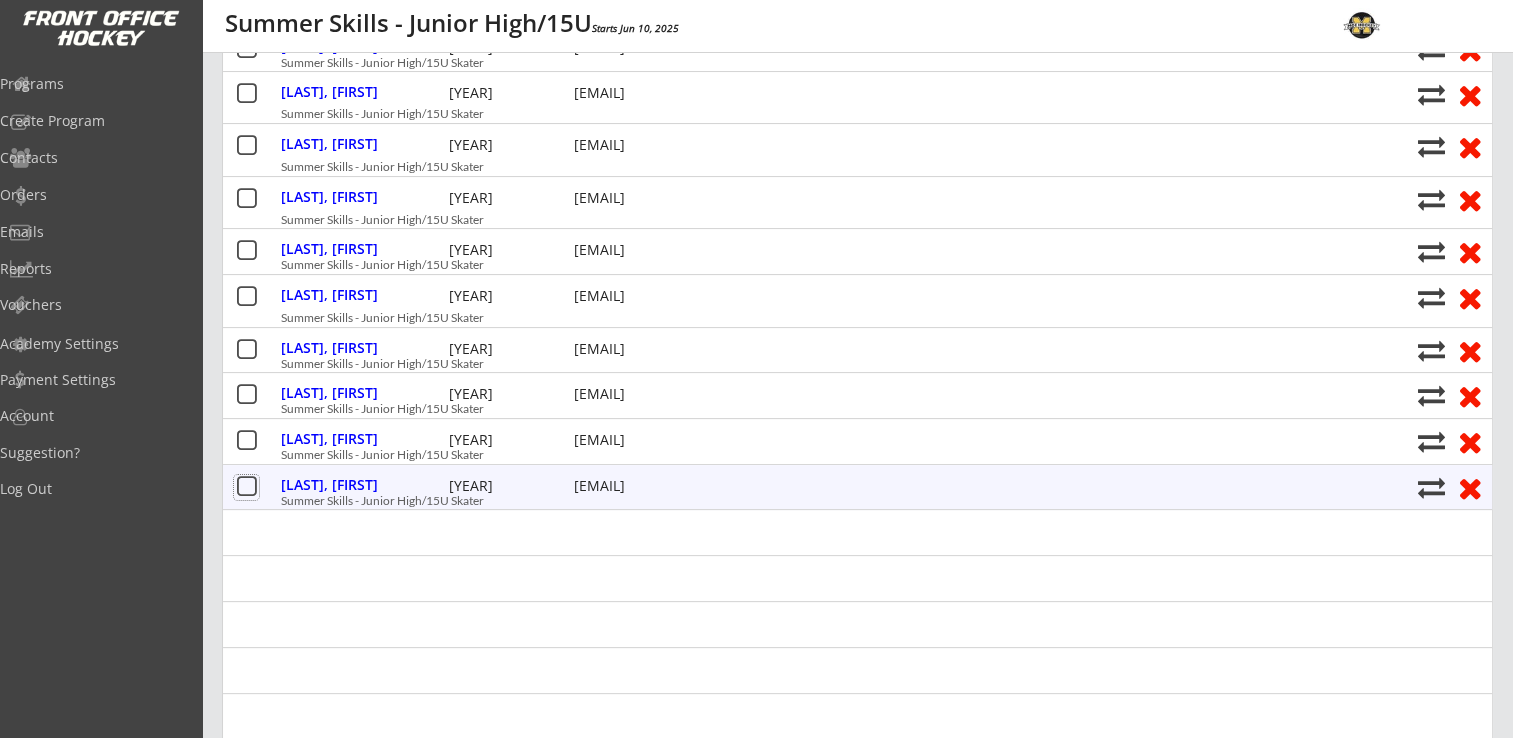click at bounding box center (246, 487) 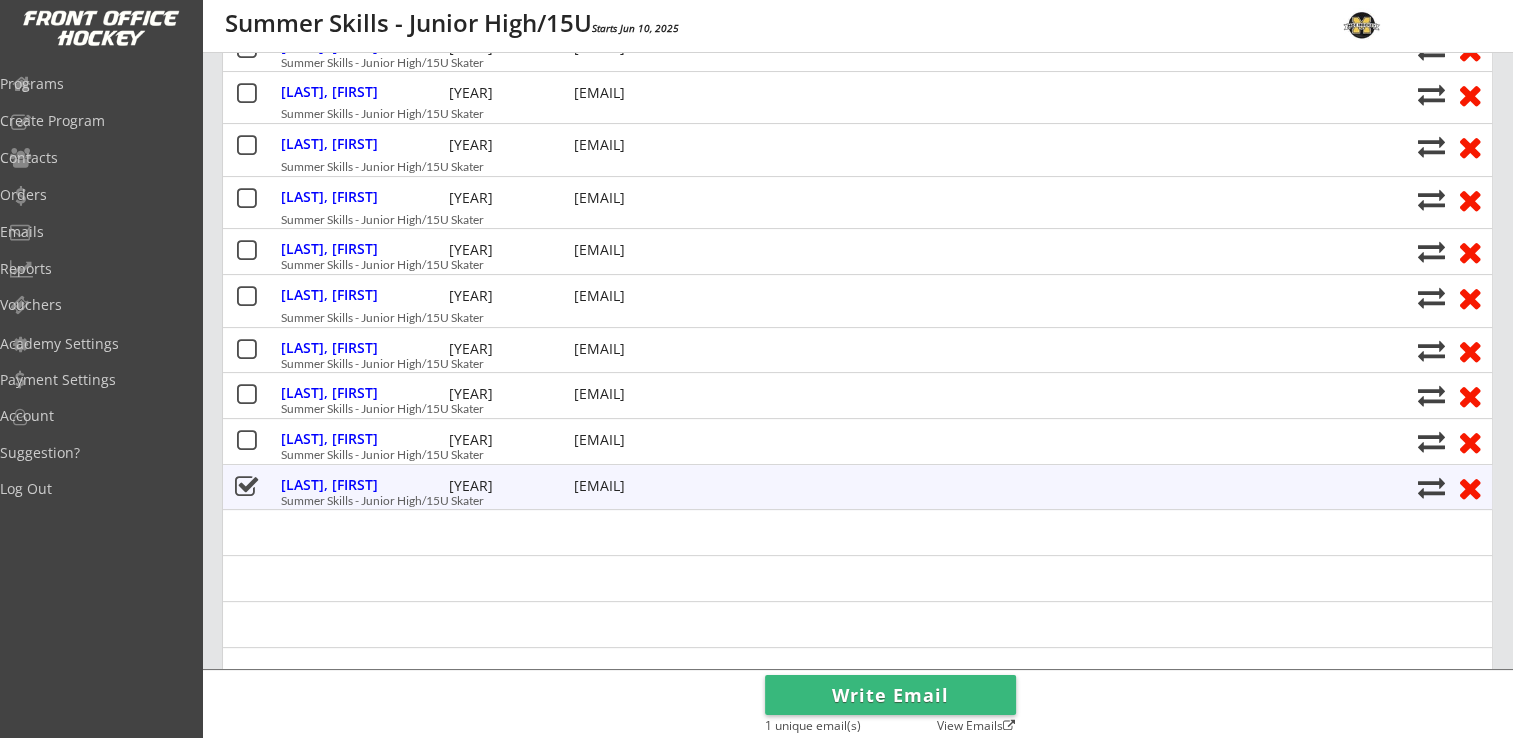 click at bounding box center [246, 487] 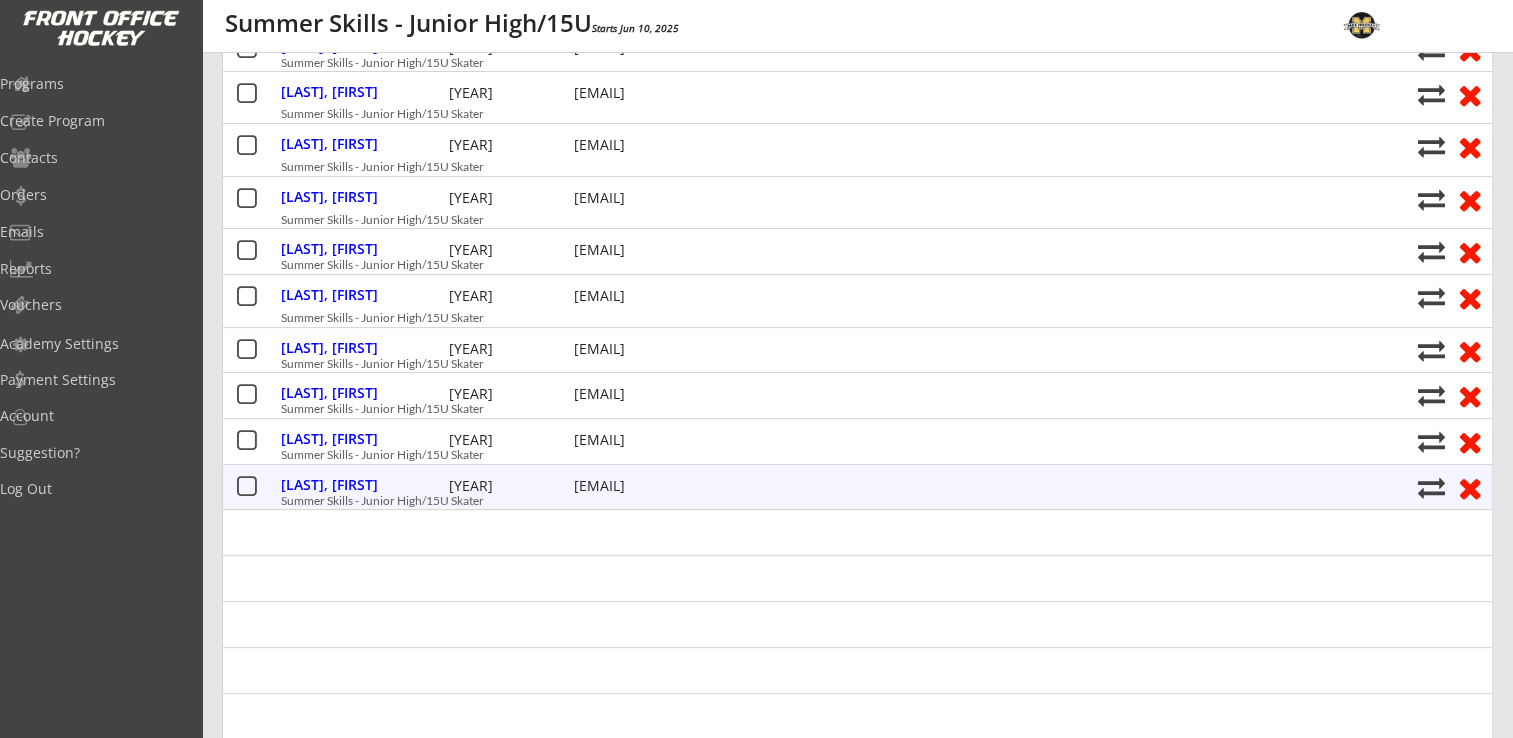 click at bounding box center (1469, 487) 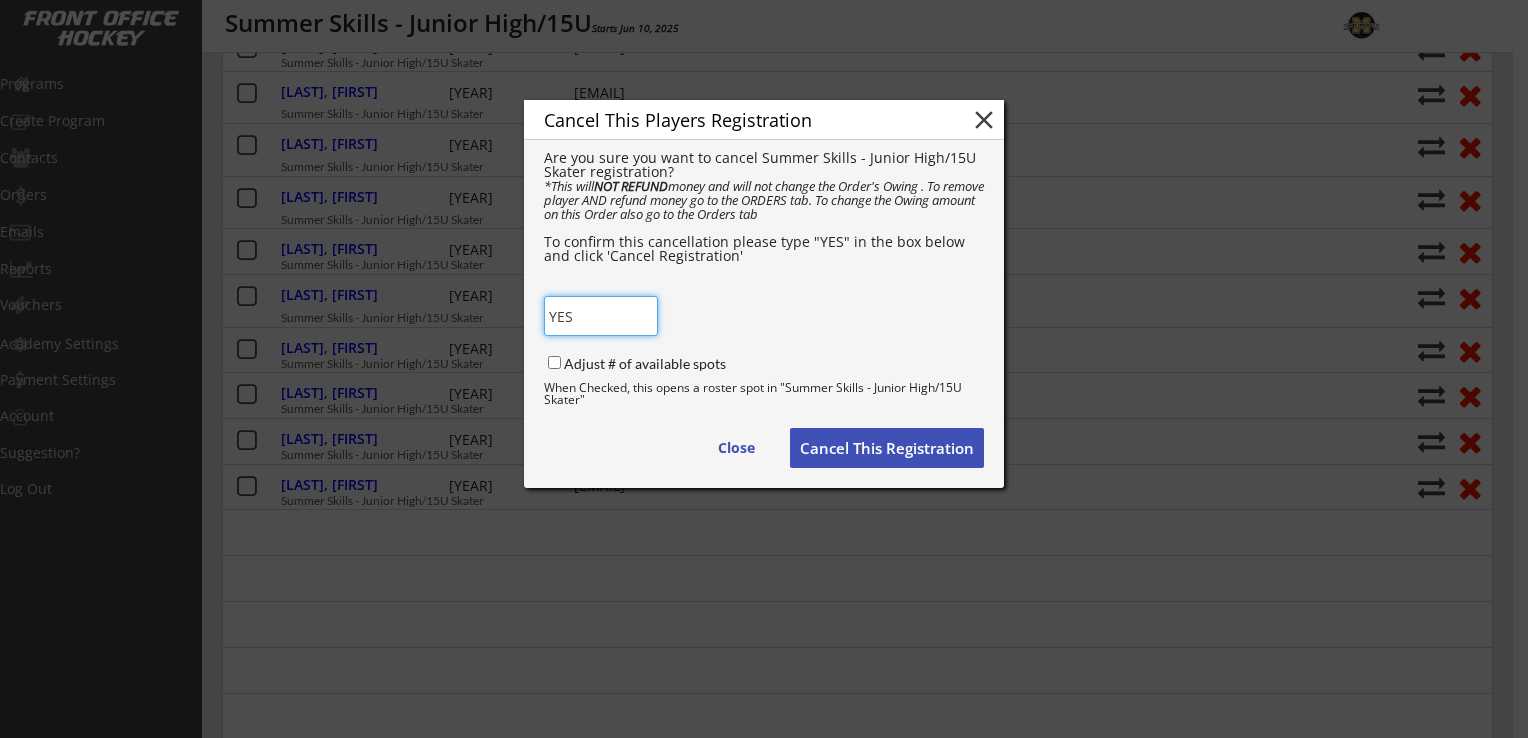 type on "YES" 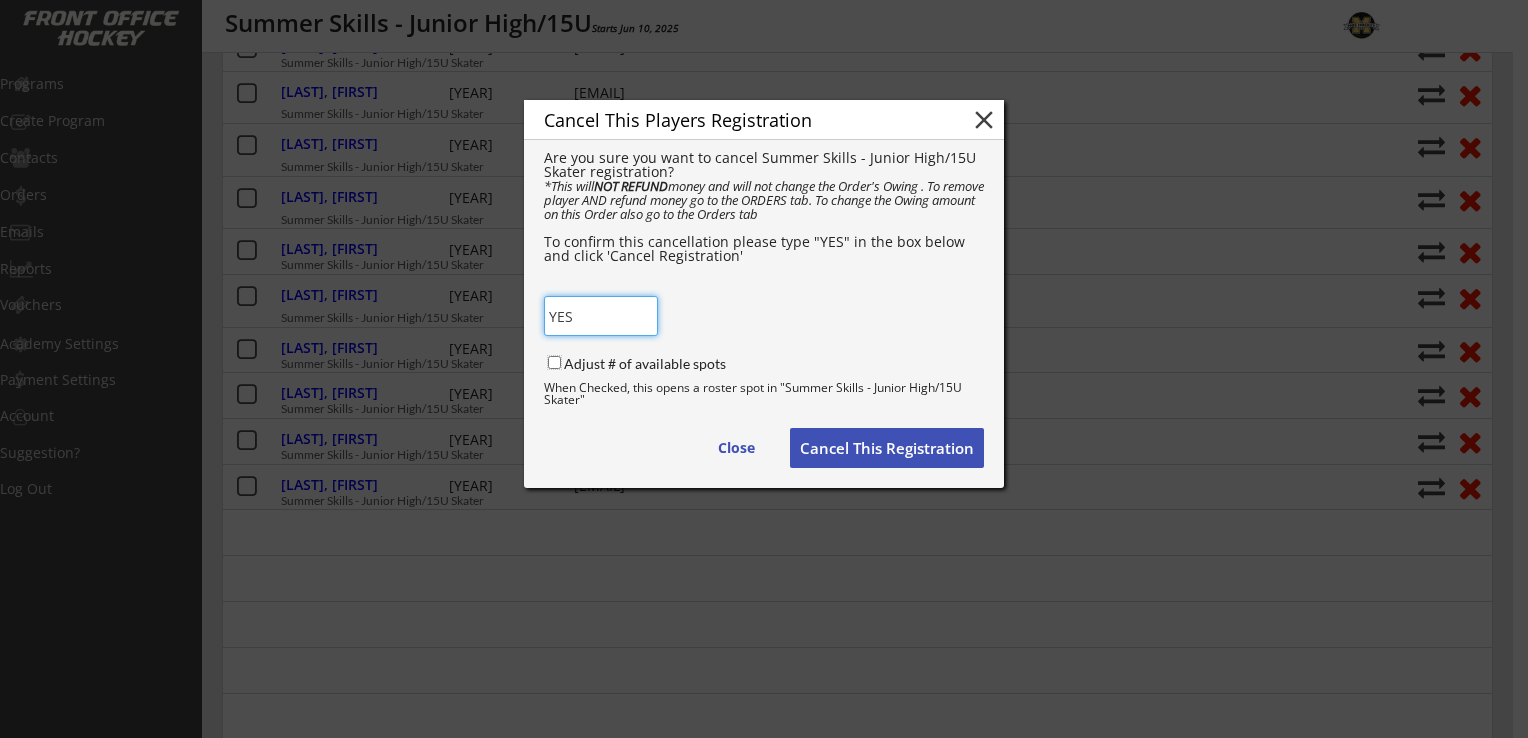 click on "Adjust # of available spots" at bounding box center (554, 362) 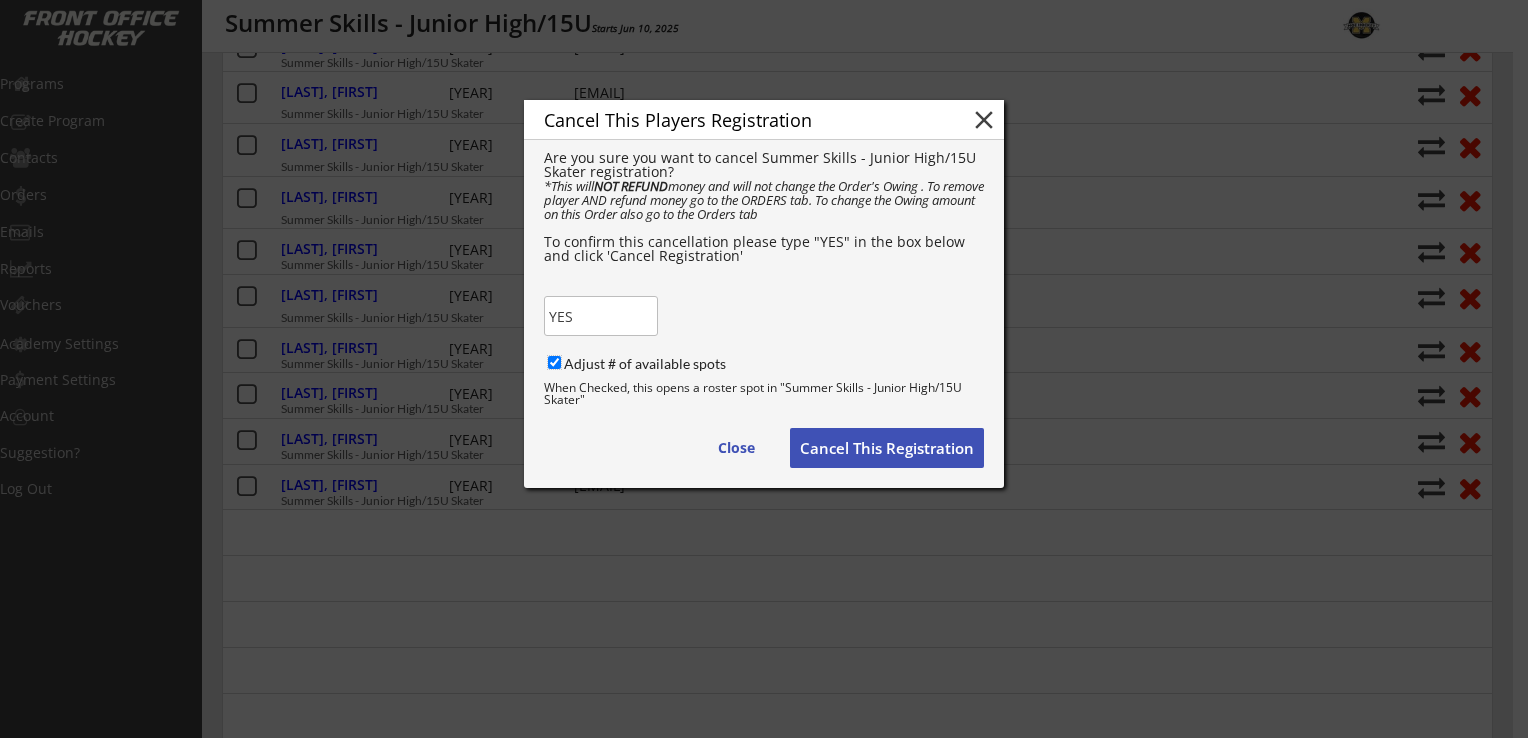 click on "Adjust # of available spots" at bounding box center [554, 362] 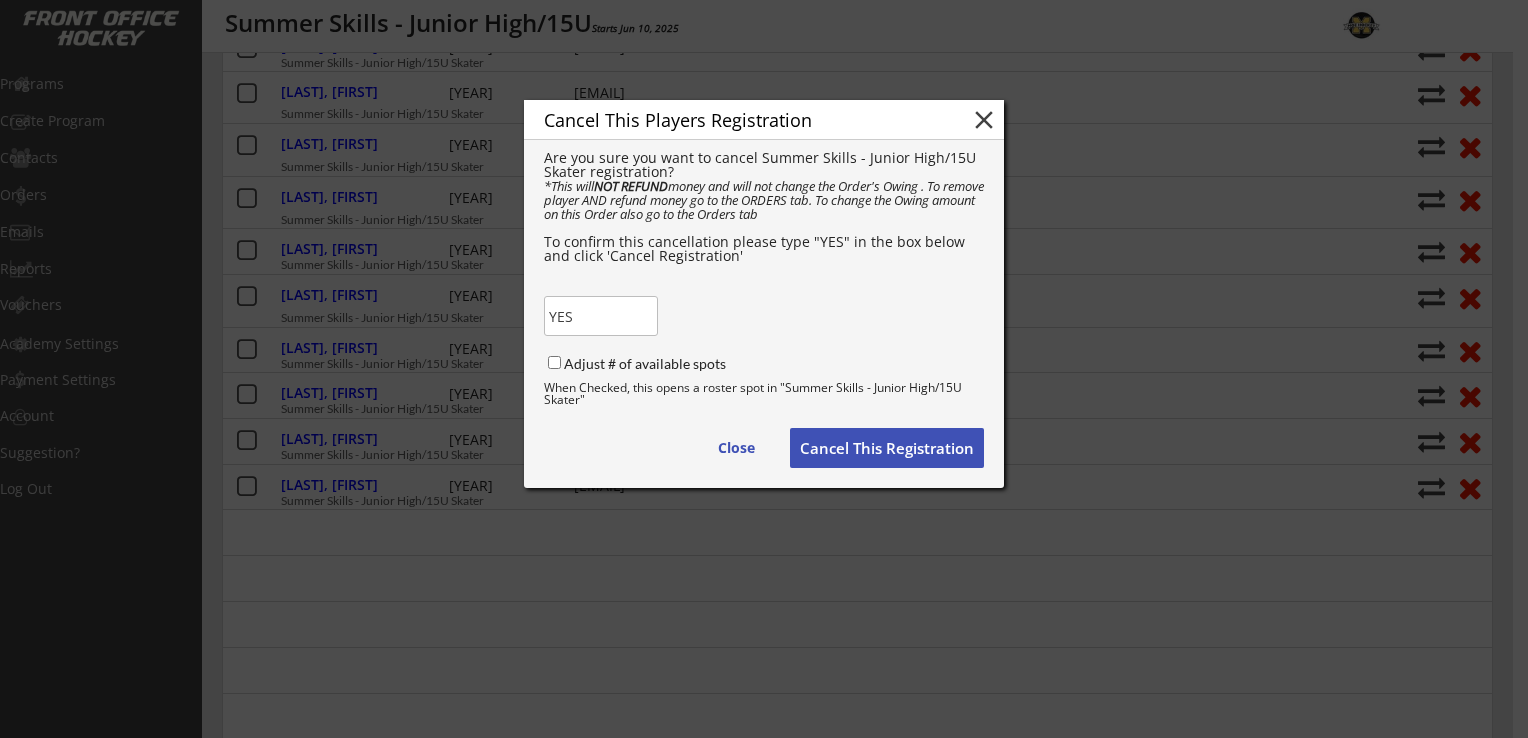 click on "Cancel This Registration" at bounding box center [736, 448] 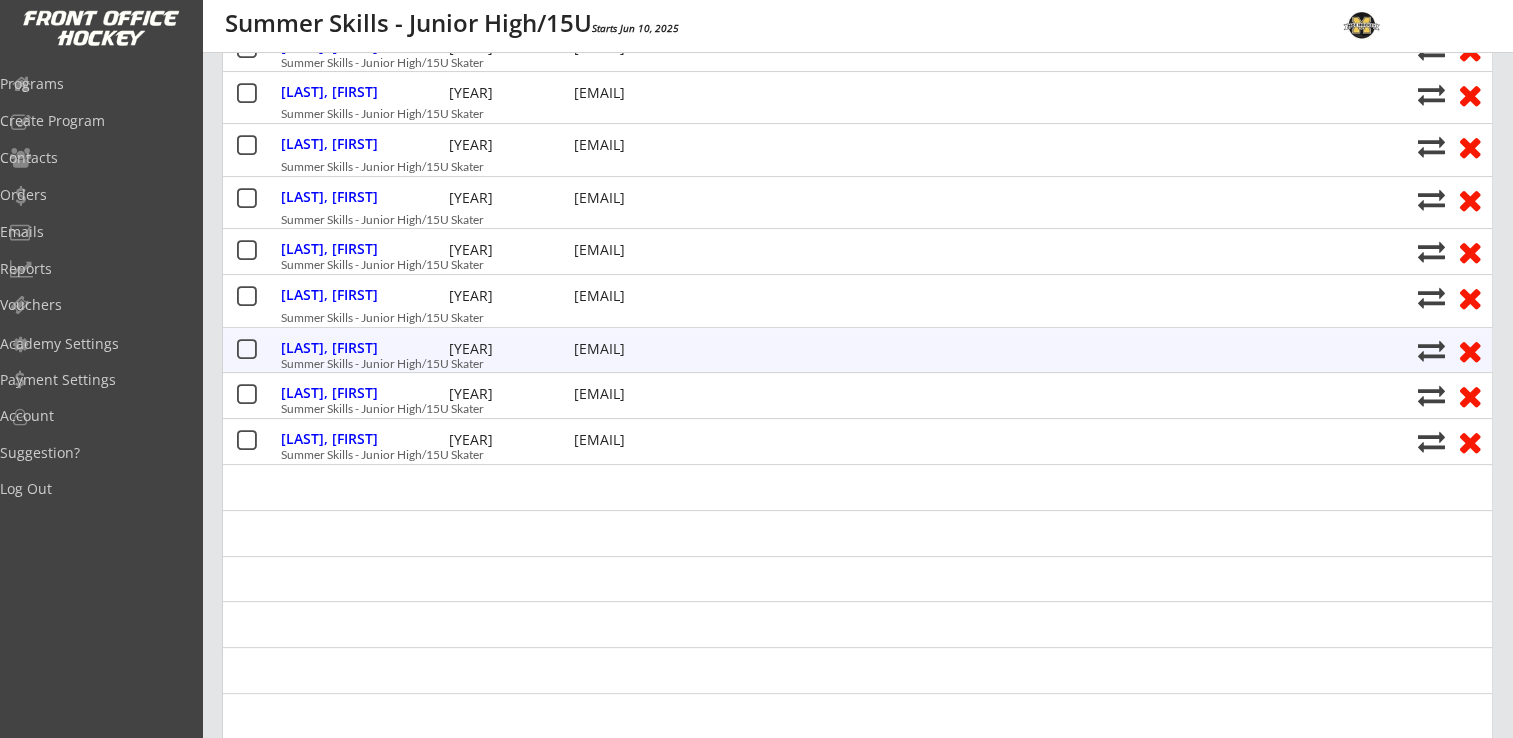 scroll, scrollTop: 0, scrollLeft: 0, axis: both 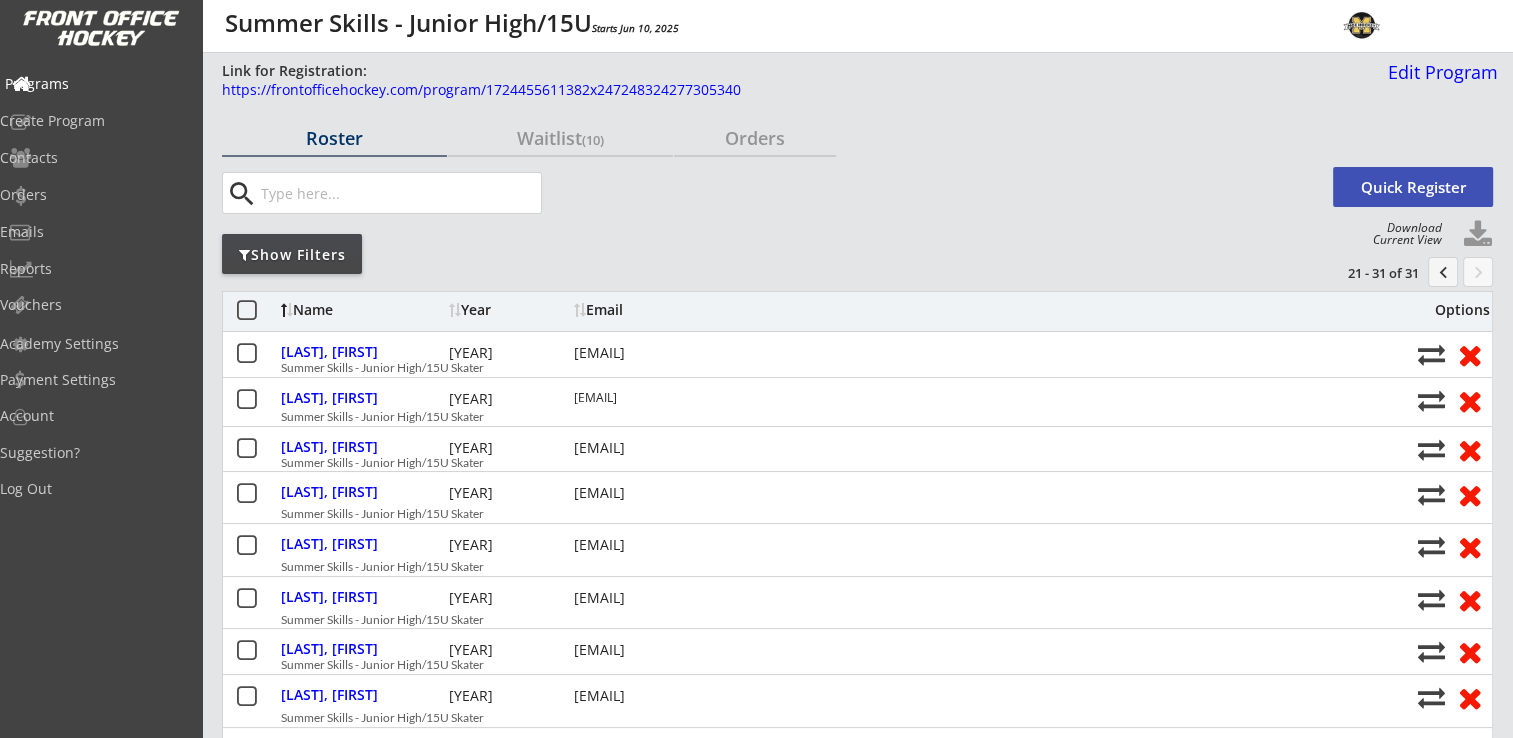 click on "Programs" at bounding box center (95, 84) 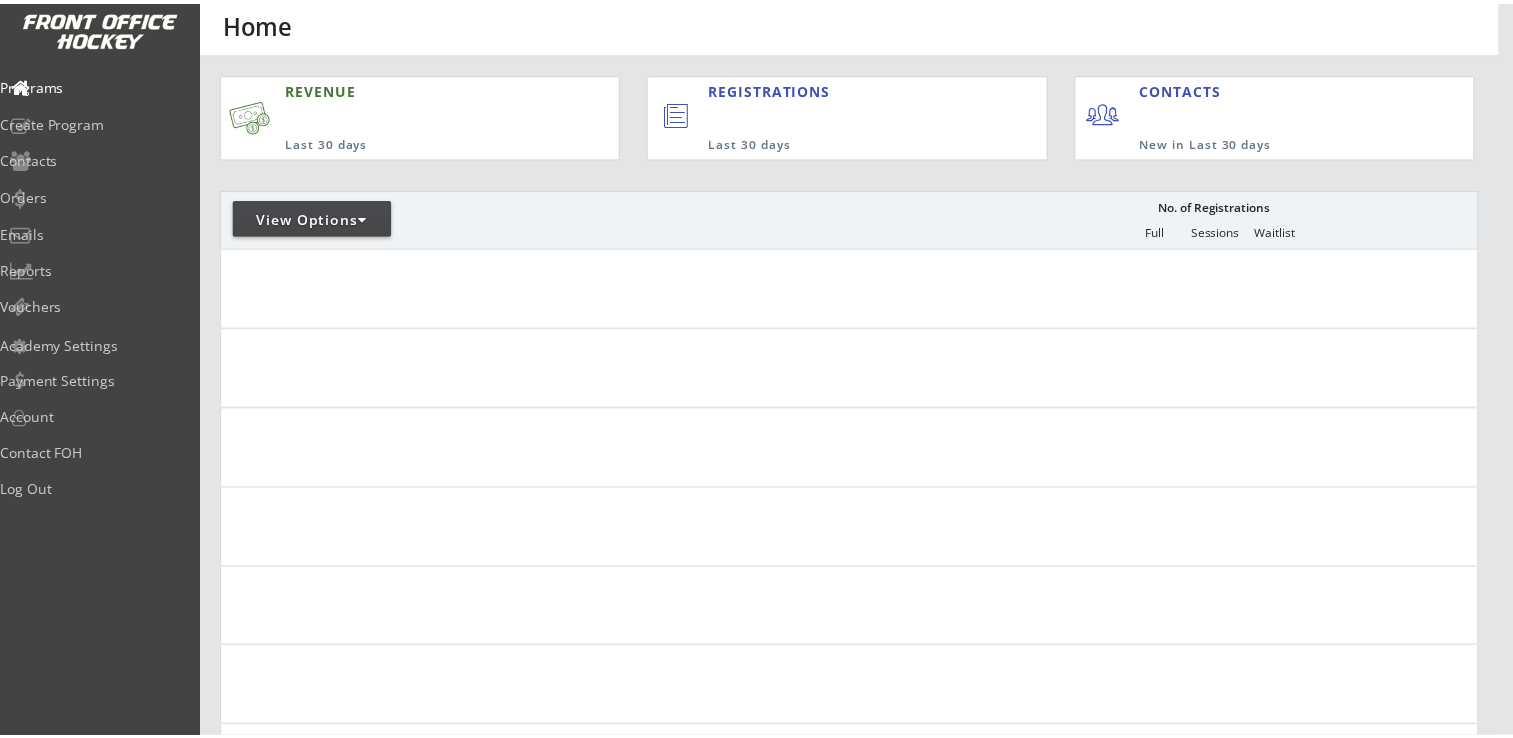 scroll, scrollTop: 0, scrollLeft: 0, axis: both 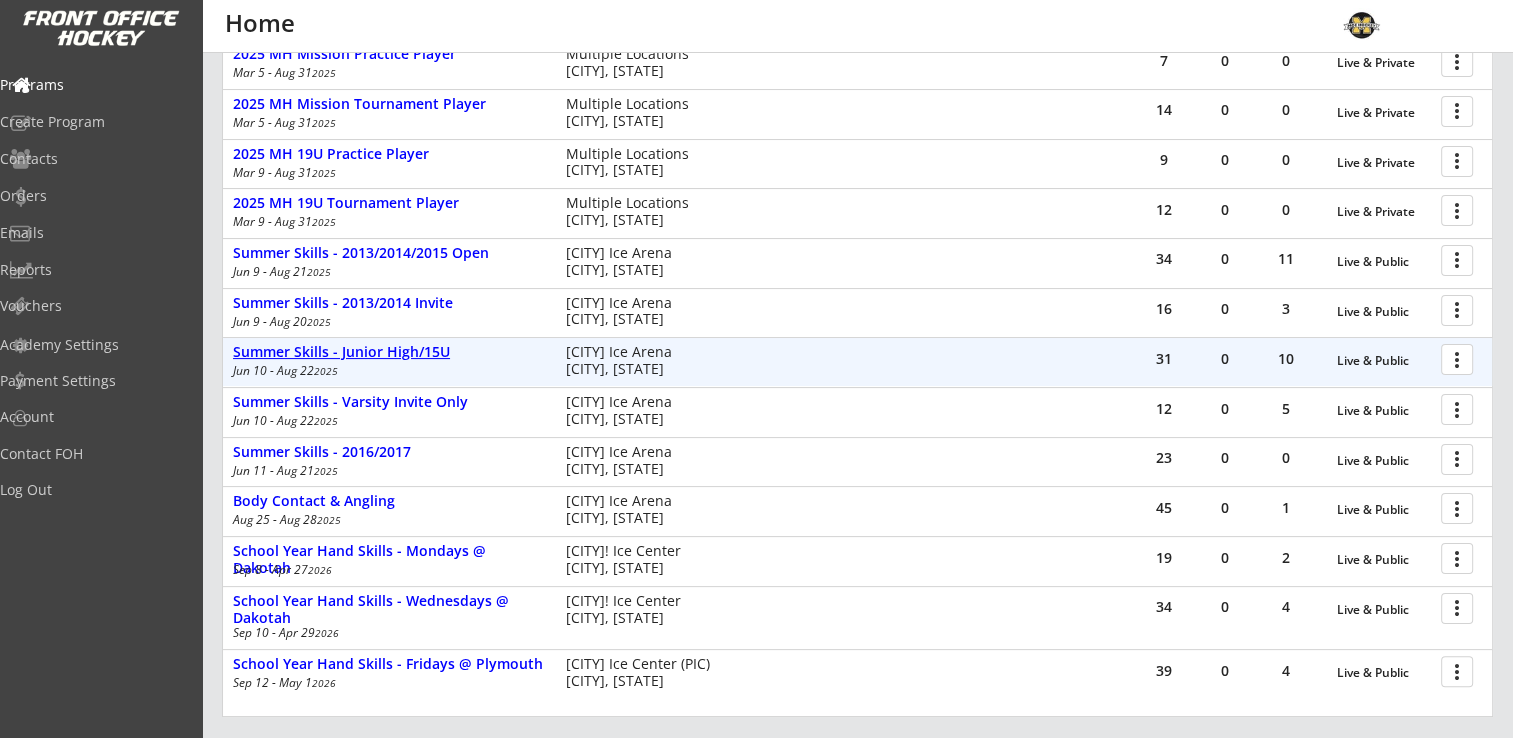 click on "Summer Skills - Junior High/15U" at bounding box center [1384, 361] 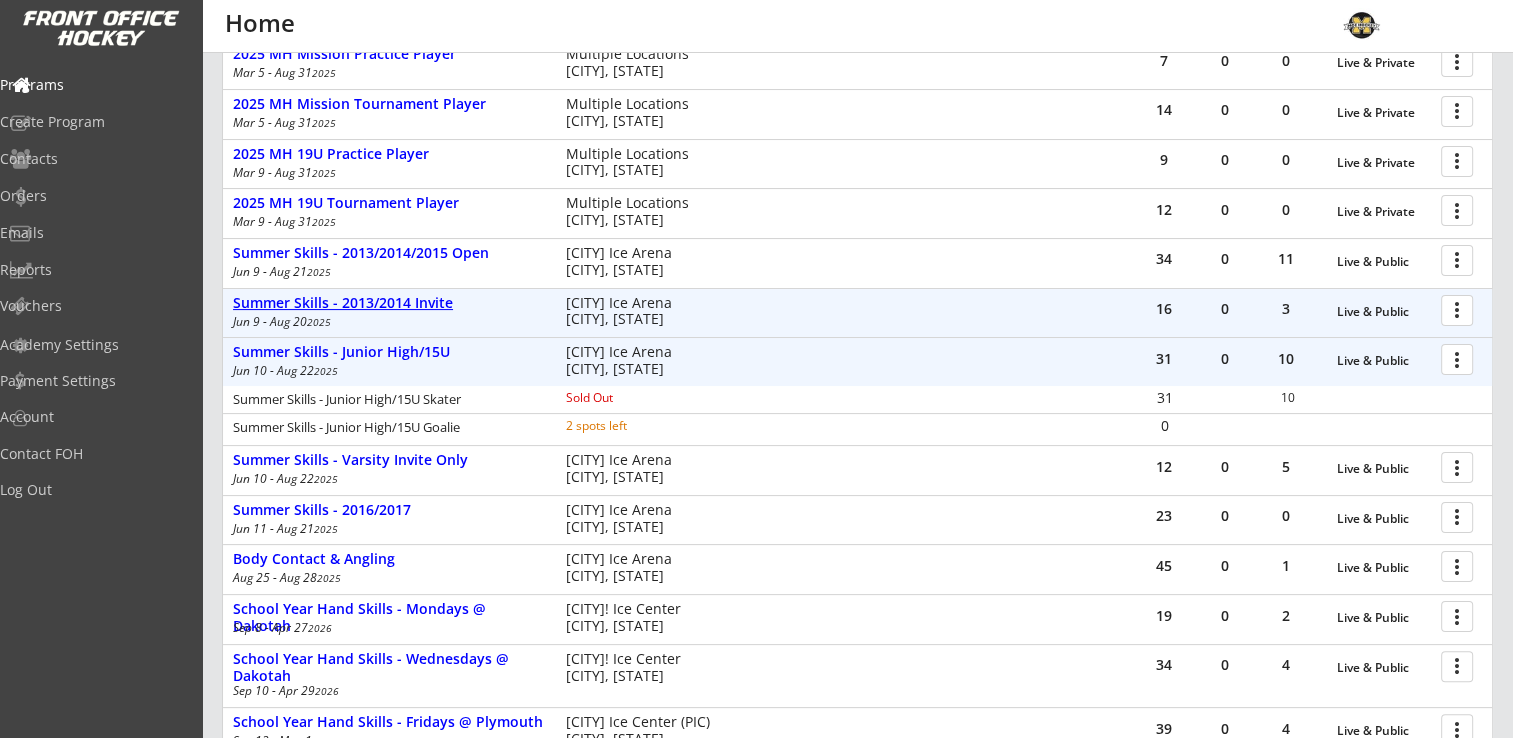 click on "Summer Skills - 2013/2014 Invite" at bounding box center [1384, 312] 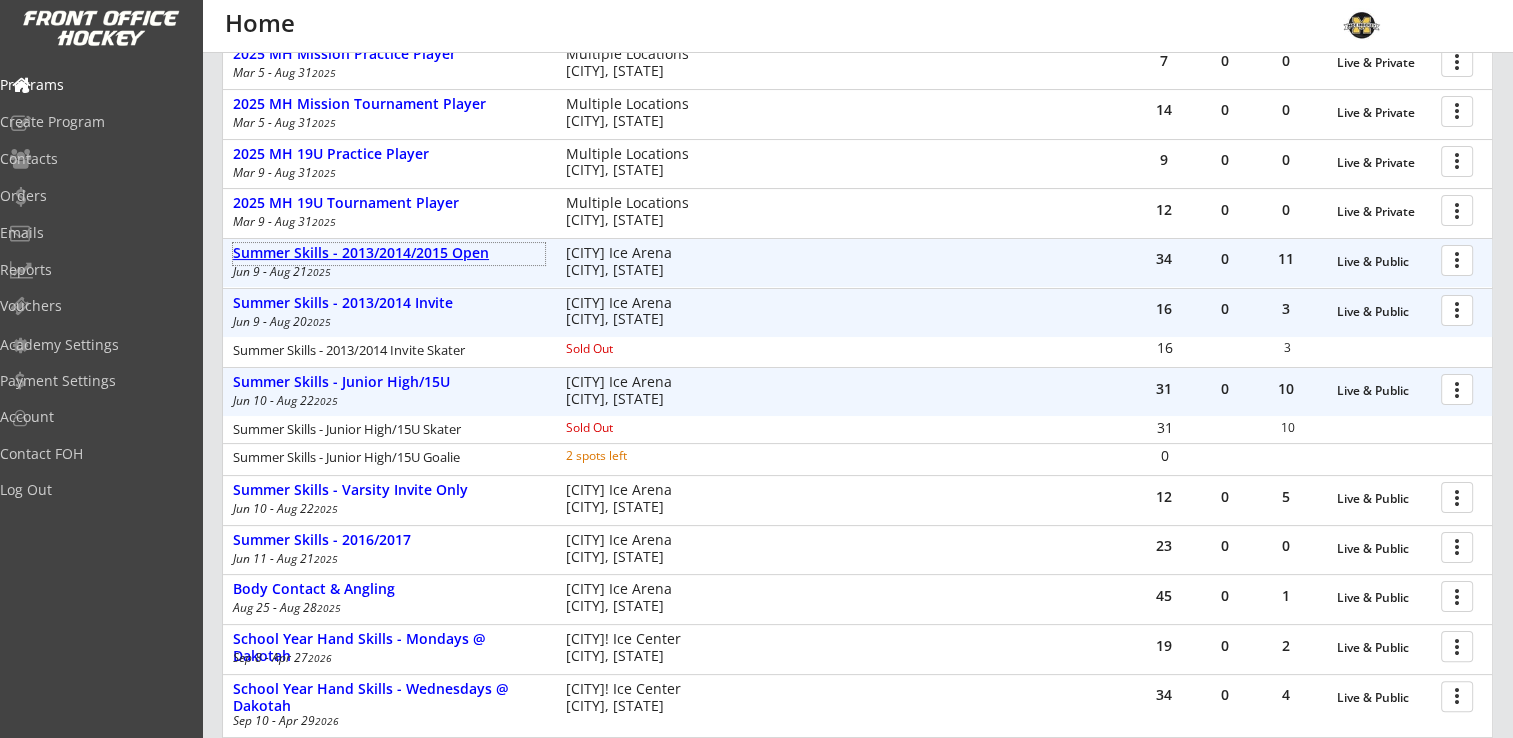 click on "Summer Skills - [YEAR]/[YEAR]/[YEAR] Open" at bounding box center (389, 253) 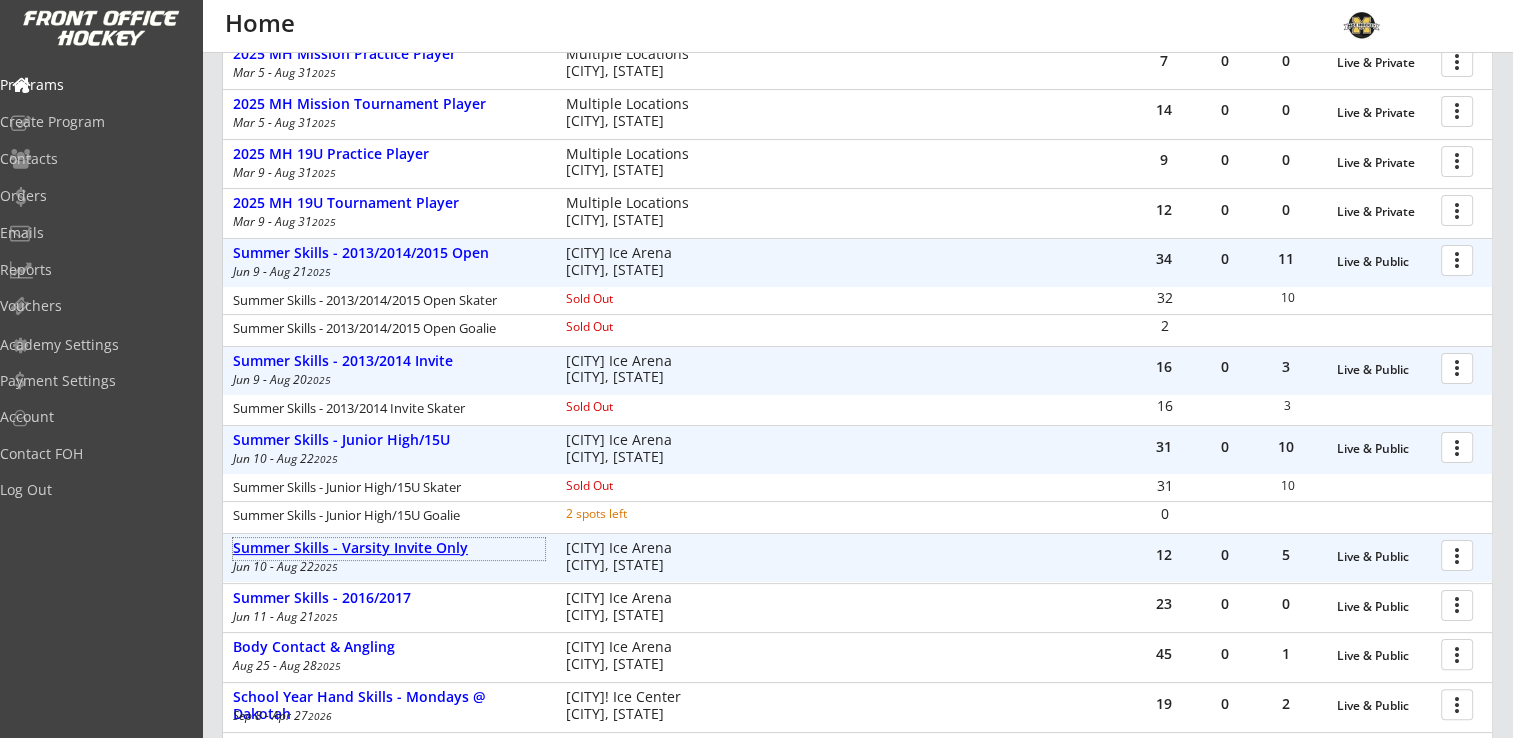 click on "Summer Skills - Varsity Invite Only" at bounding box center [389, 548] 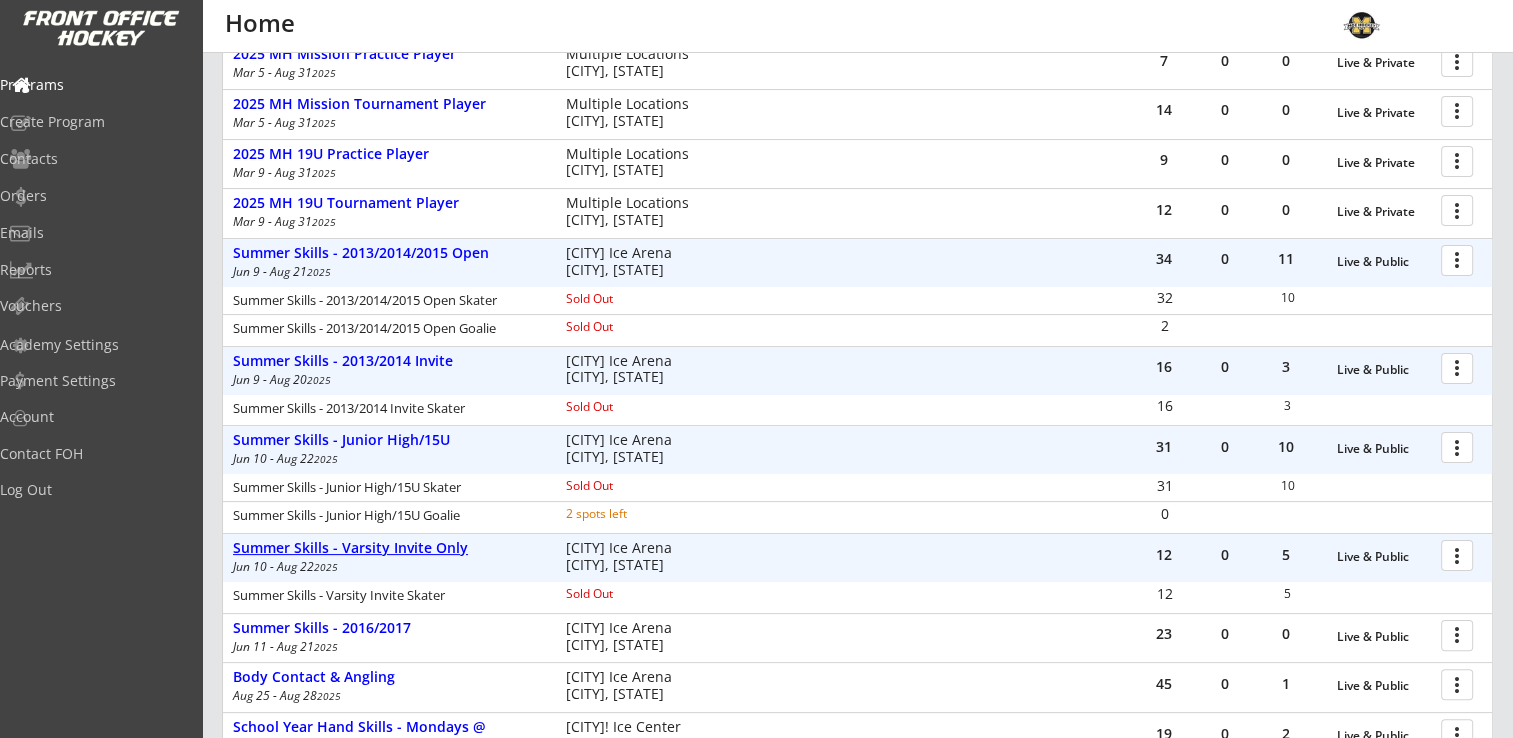 scroll, scrollTop: 400, scrollLeft: 0, axis: vertical 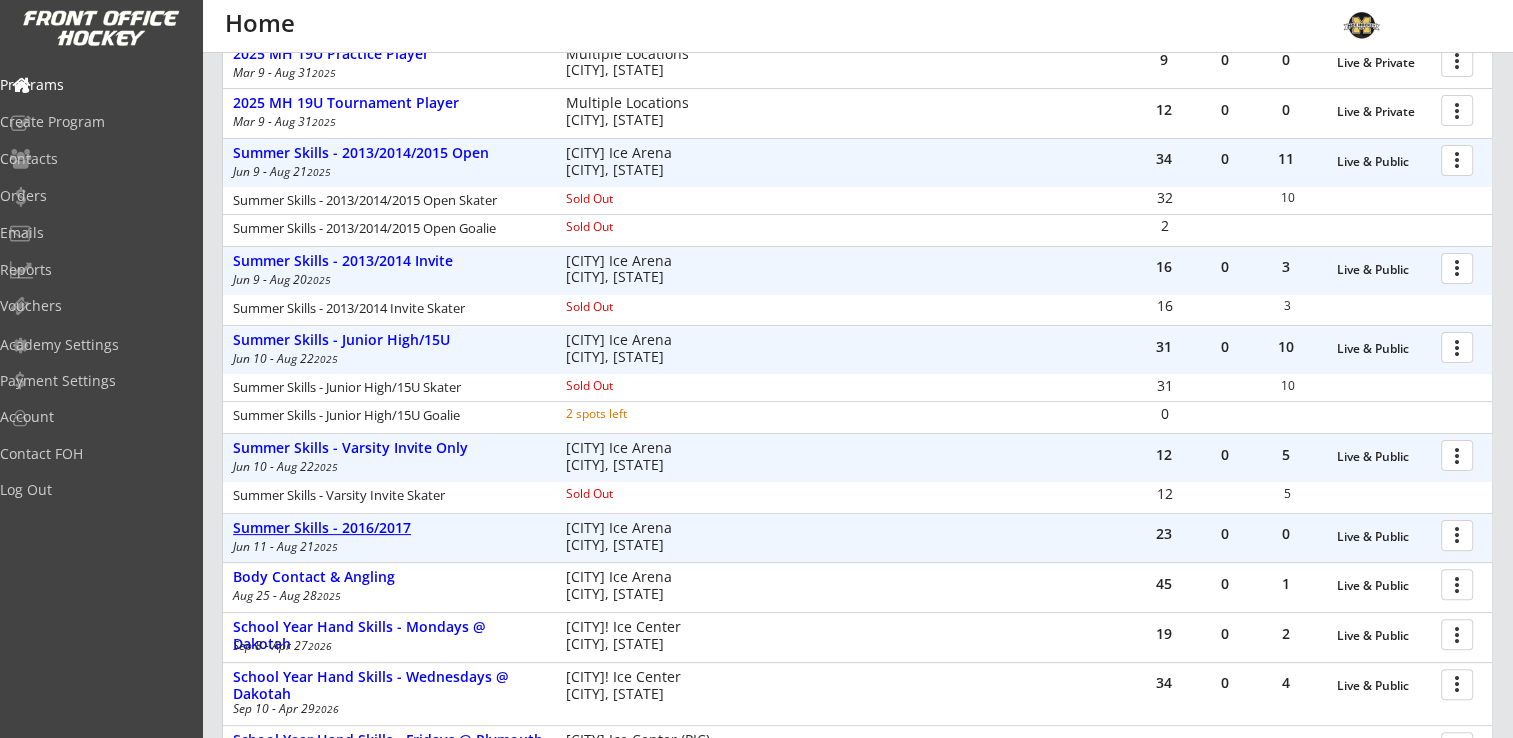 click on "Summer Skills - 2016/2017" at bounding box center [1384, 537] 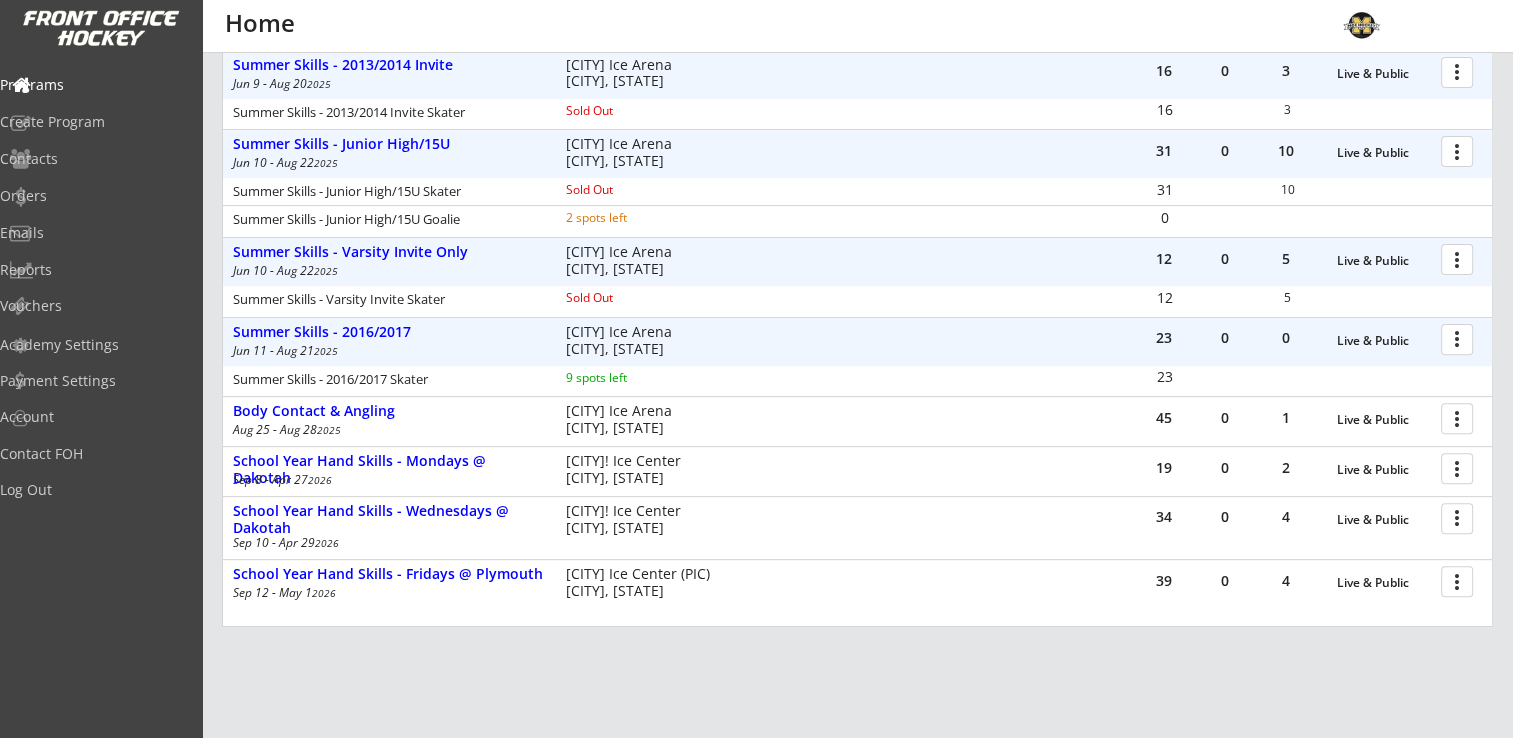scroll, scrollTop: 600, scrollLeft: 0, axis: vertical 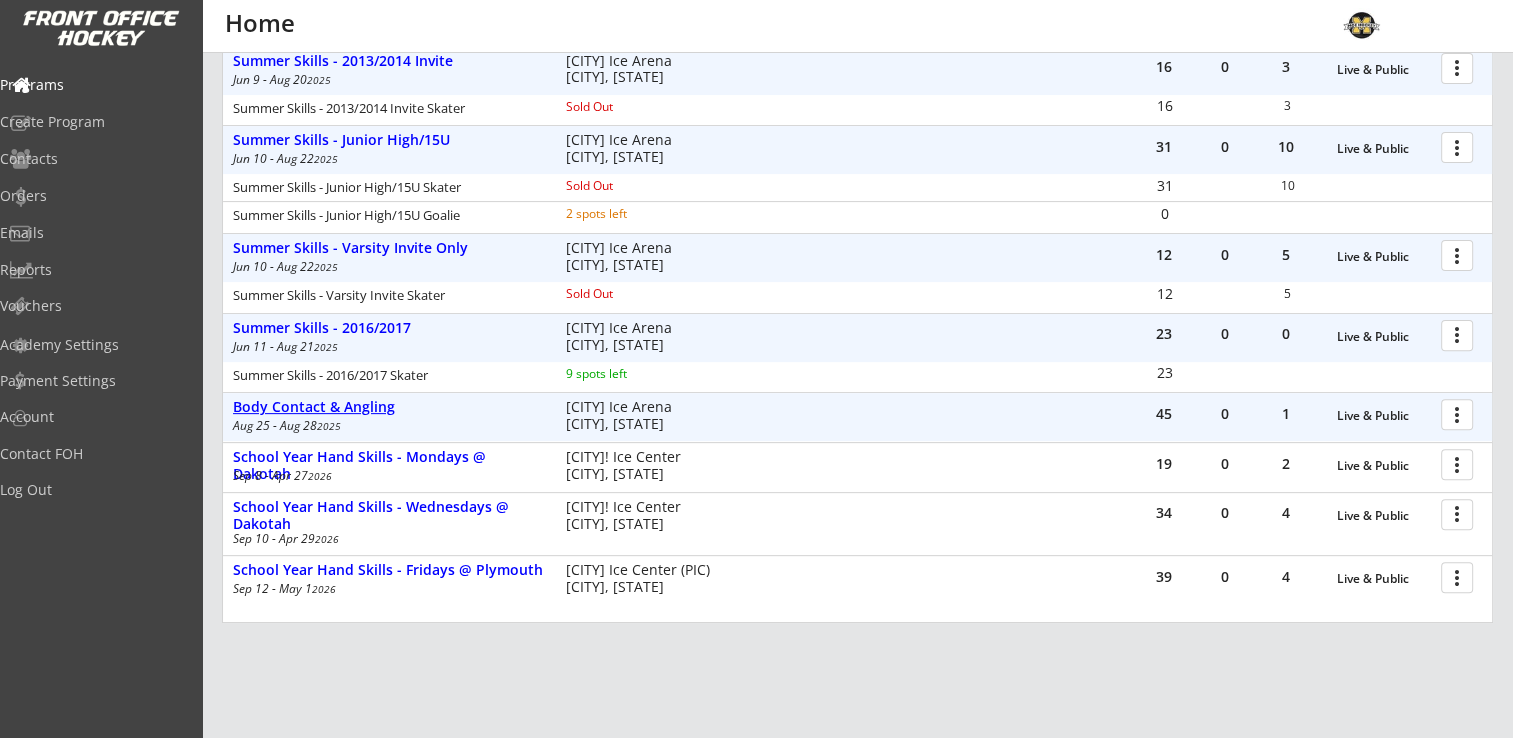 click on "[ACTIVITY]" at bounding box center [1384, 416] 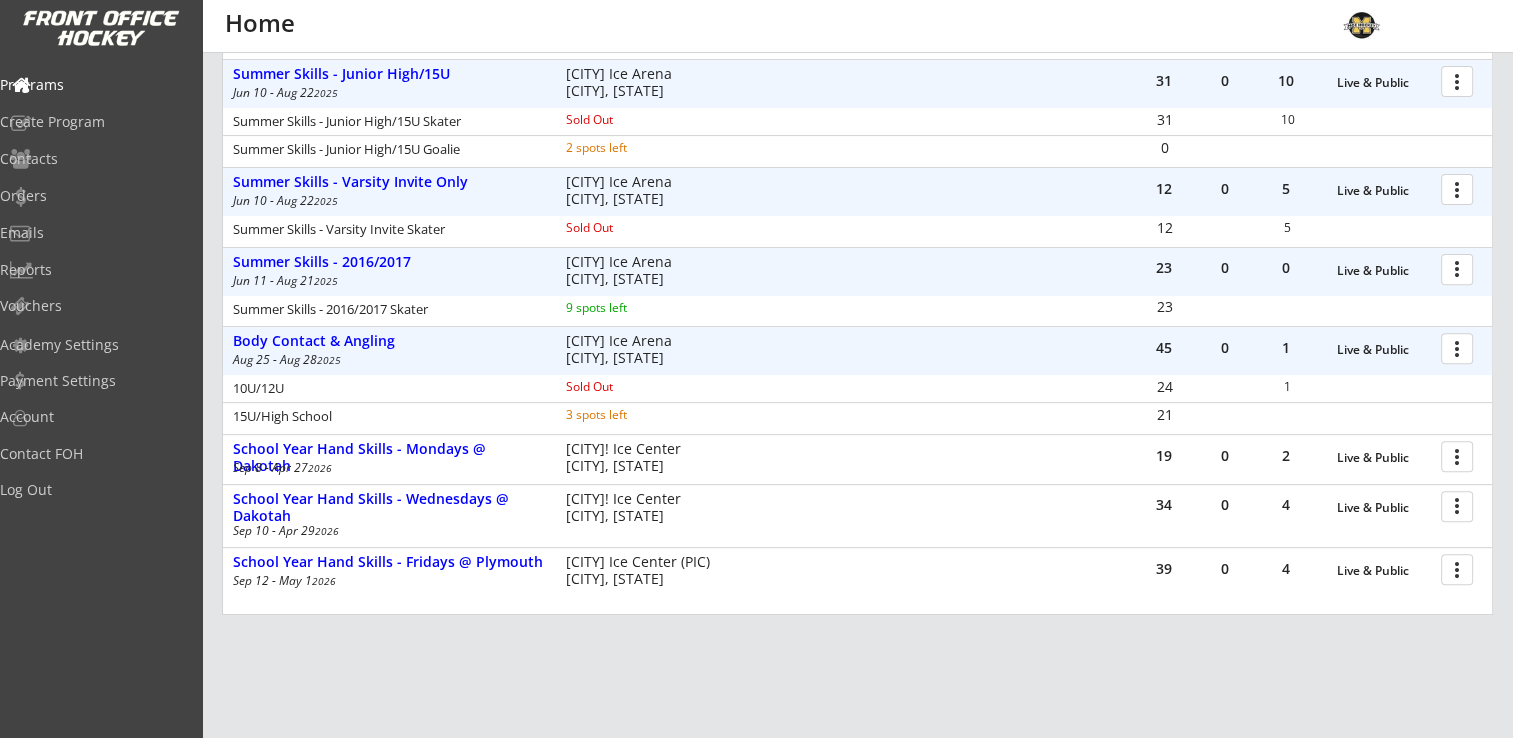 scroll, scrollTop: 700, scrollLeft: 0, axis: vertical 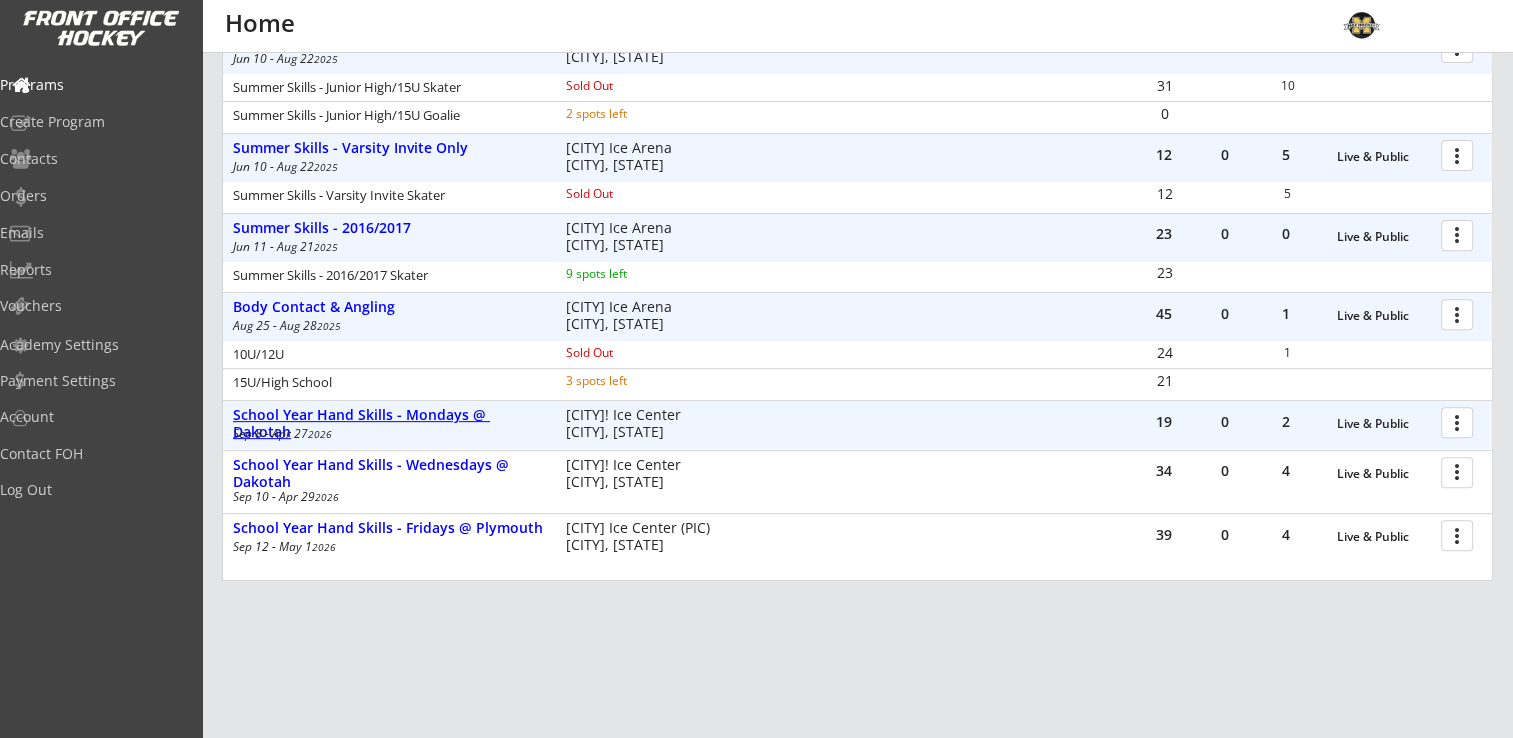 click on "[MONTH] @ [LOCATION]" at bounding box center [1384, 424] 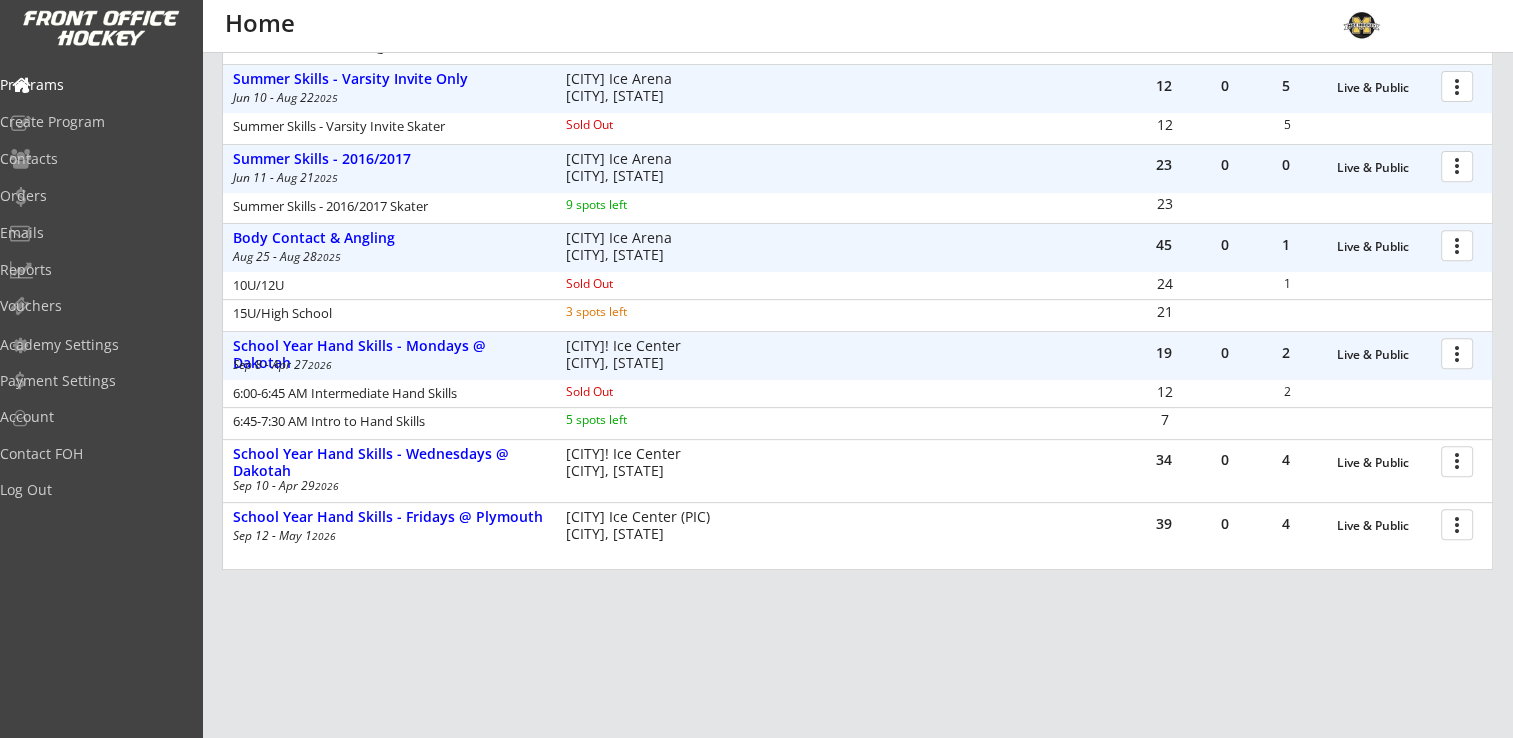 scroll, scrollTop: 800, scrollLeft: 0, axis: vertical 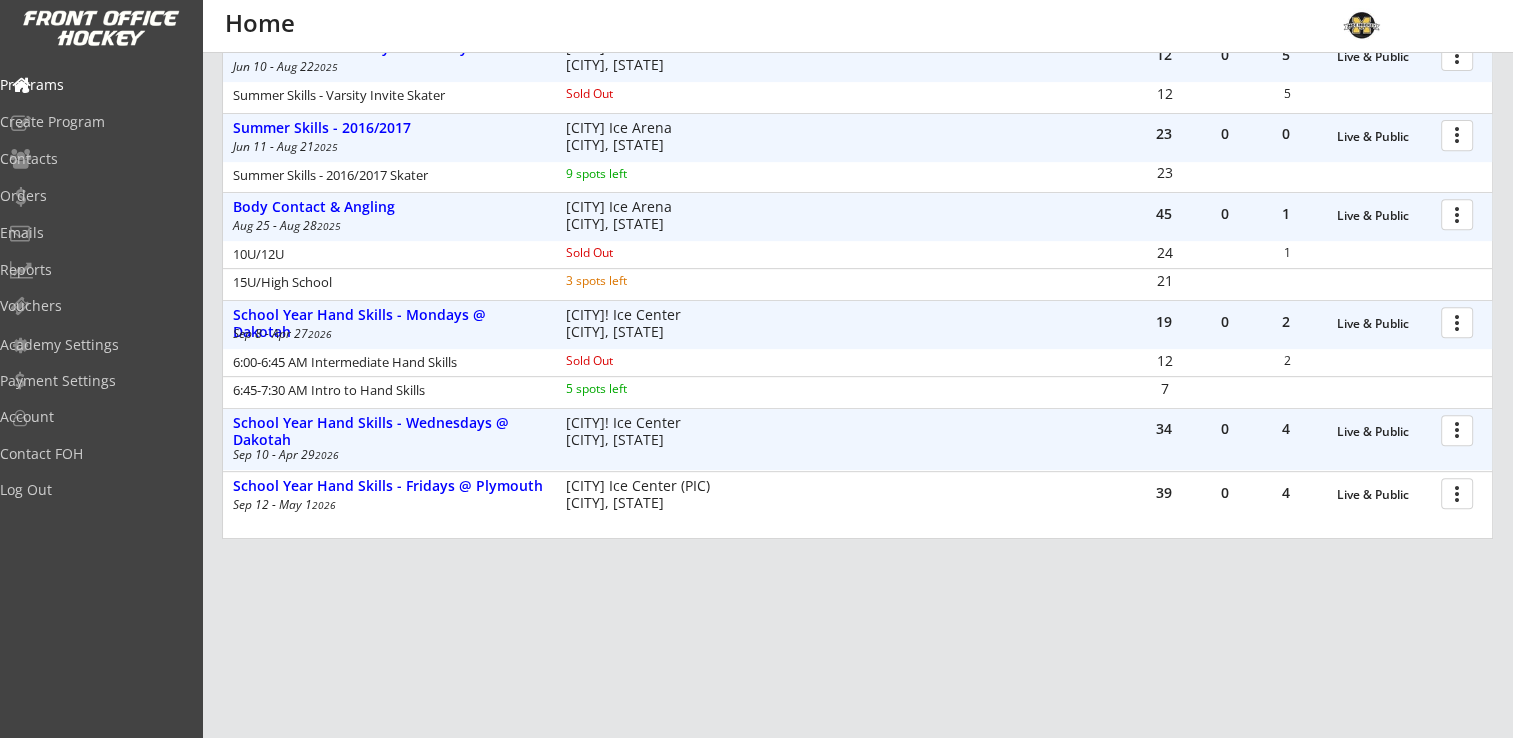 click on "34 0 4 Live & Public more_vert School Year Hand Skills - Wednesdays @ Dakotah  Sep 10 - Apr 29    2026 Dakotah! Ice Center
Prior Lake, MN" at bounding box center (857, 440) 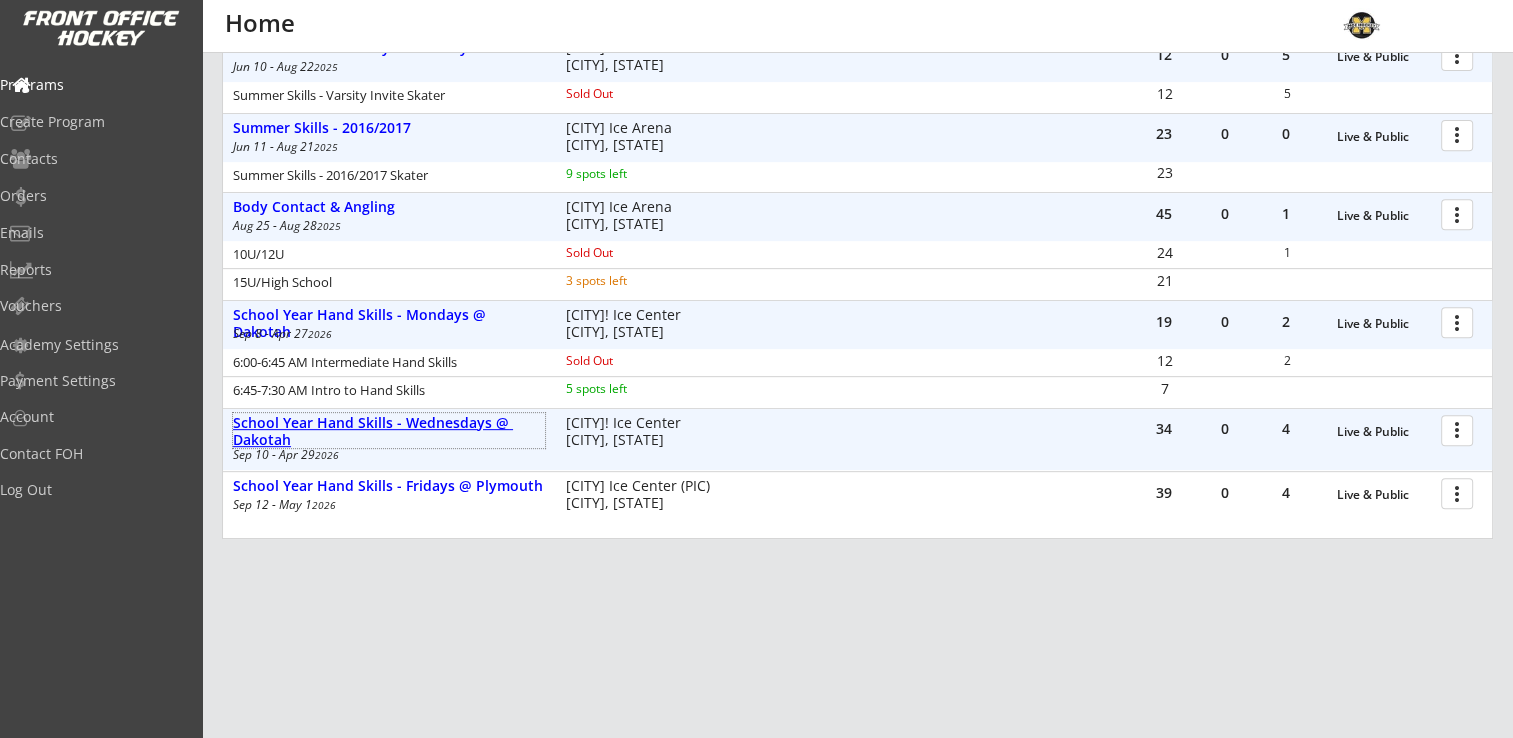click on "[MONTH] @ [LOCATION]" at bounding box center (389, 432) 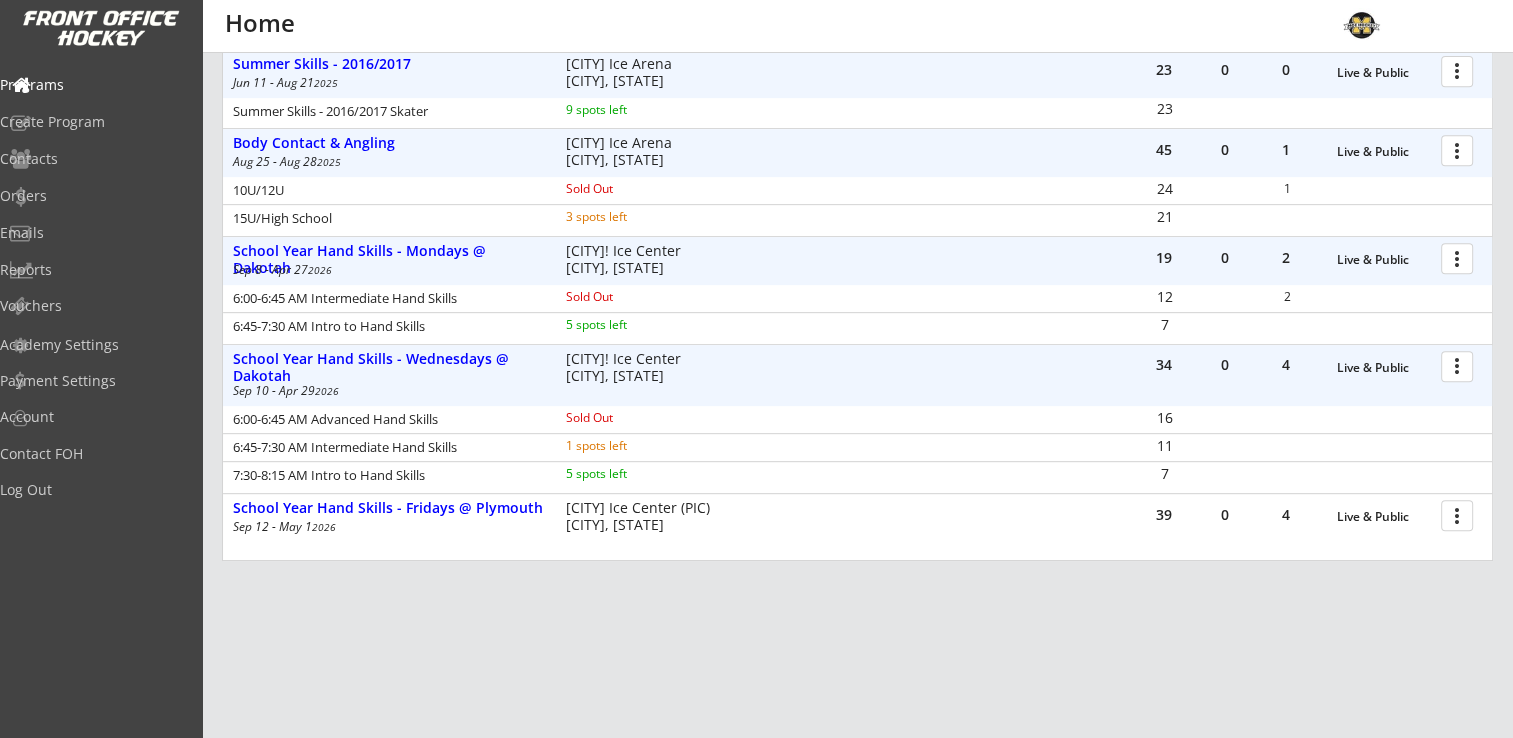 scroll, scrollTop: 936, scrollLeft: 0, axis: vertical 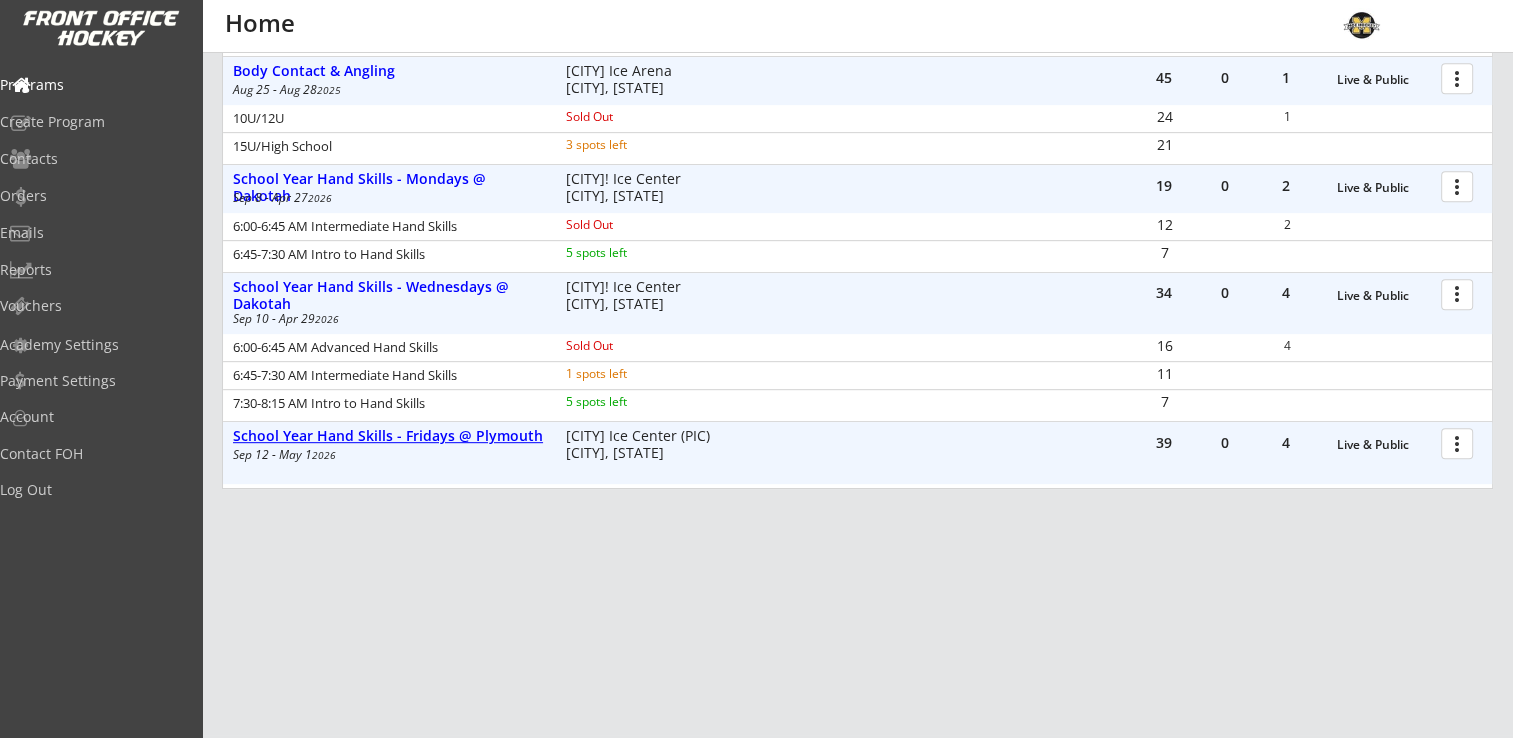 click on "[MONTH] @ [LOCATION]" at bounding box center [1384, 445] 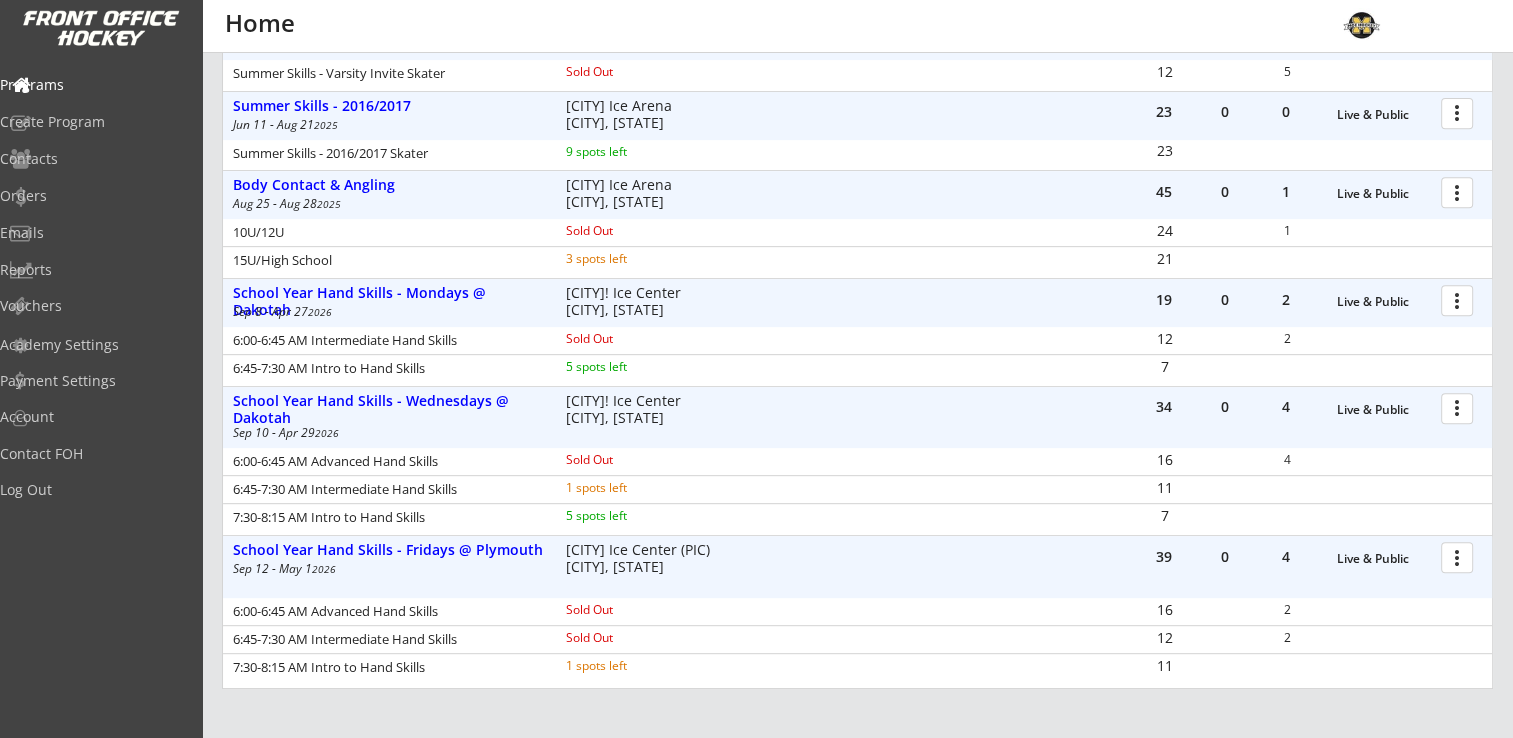scroll, scrollTop: 522, scrollLeft: 0, axis: vertical 